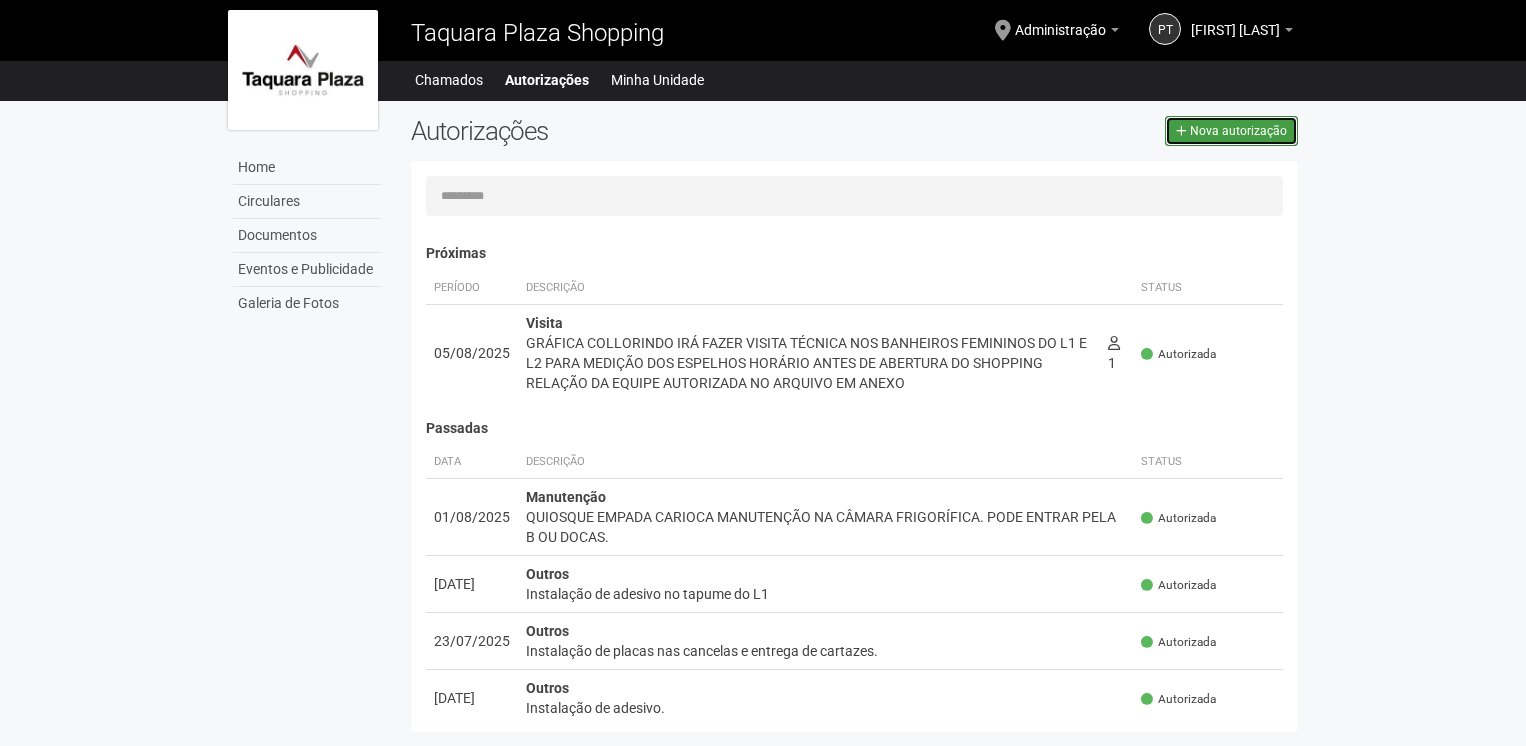 scroll, scrollTop: 0, scrollLeft: 0, axis: both 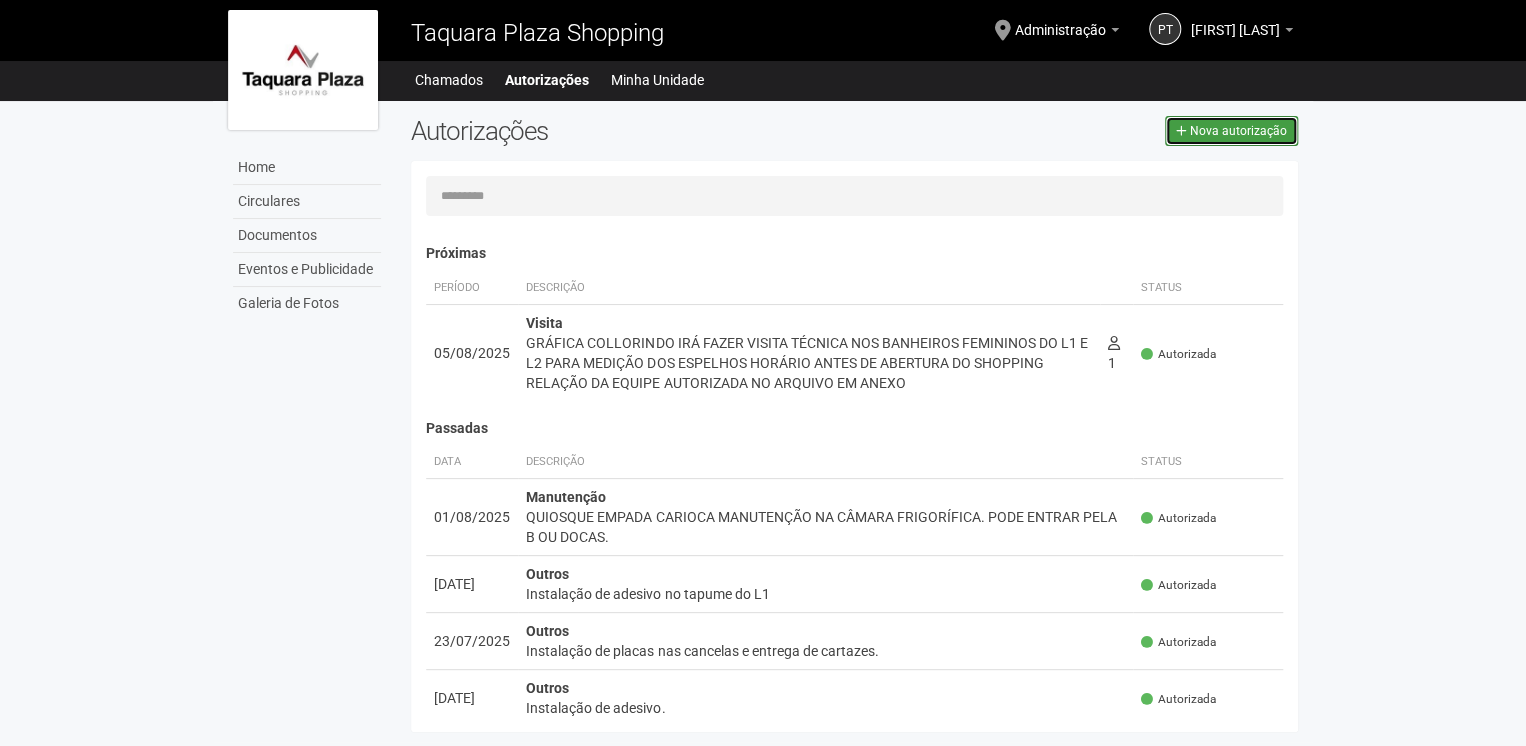 drag, startPoint x: 0, startPoint y: 0, endPoint x: 1220, endPoint y: 137, distance: 1227.6681 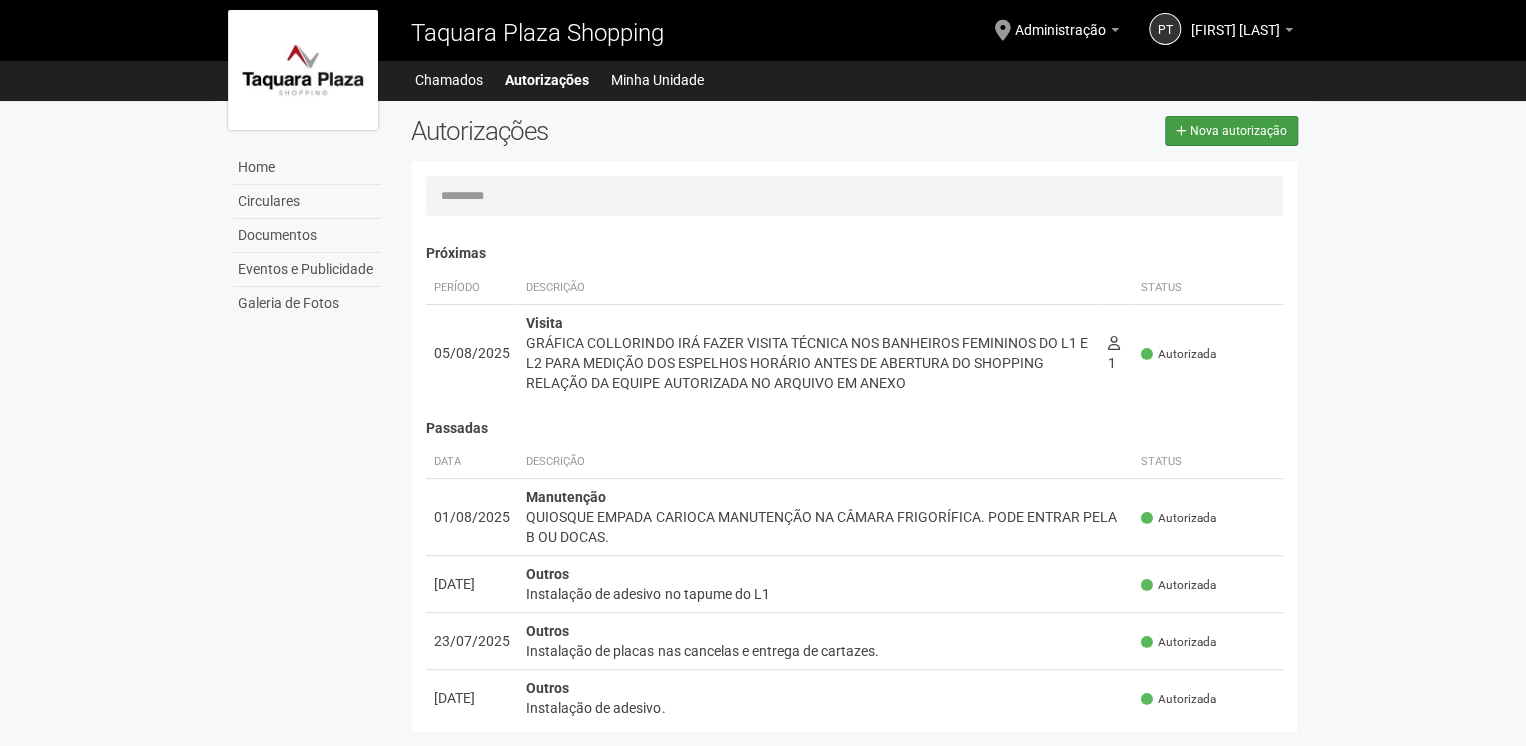 select on "**" 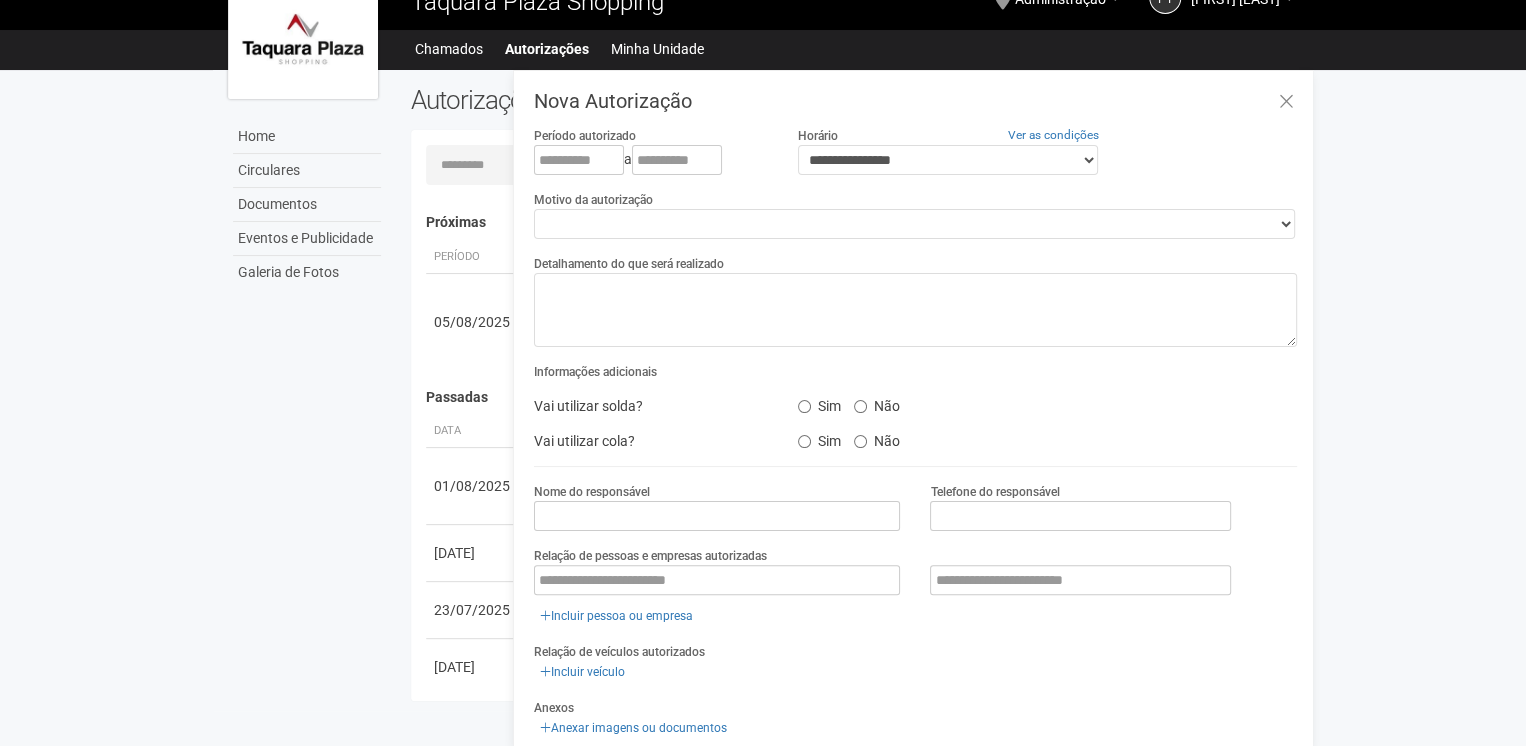 click on "Aguarde...
Taquara Plaza Shopping
PT
[FIRST] [LAST]
[FIRST] [LAST]
[EMAIL]
Meu perfil
Alterar senha
Sair
Administração
Você está na unidade
Administração
Ir para a unidade
Home
Home
Circulares
Documentos
Eventos e Publicidade
Galeria de Fotos
Chamados
Autorizações
Minha Unidade
Meu Perfil" at bounding box center (763, 342) 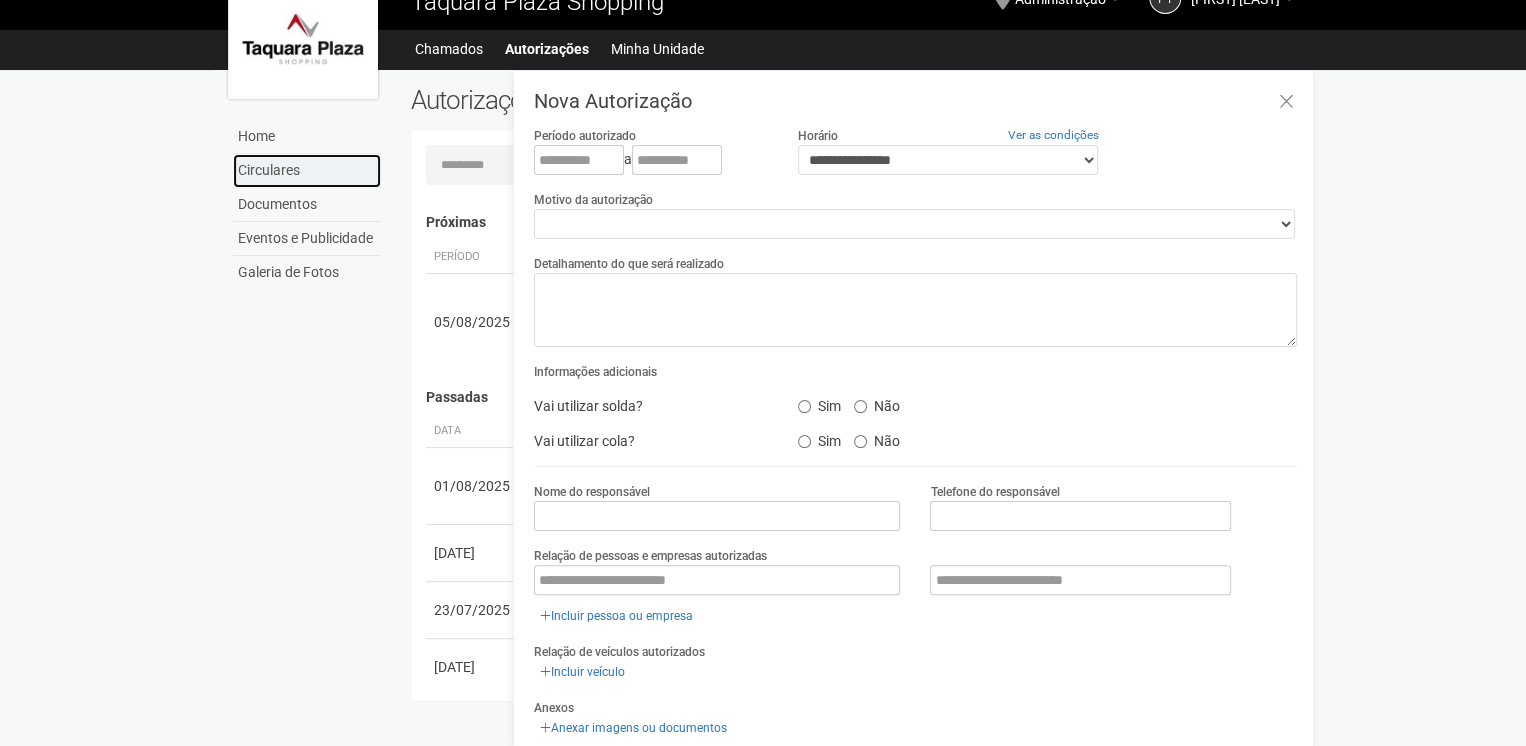 click on "Circulares" at bounding box center (307, 171) 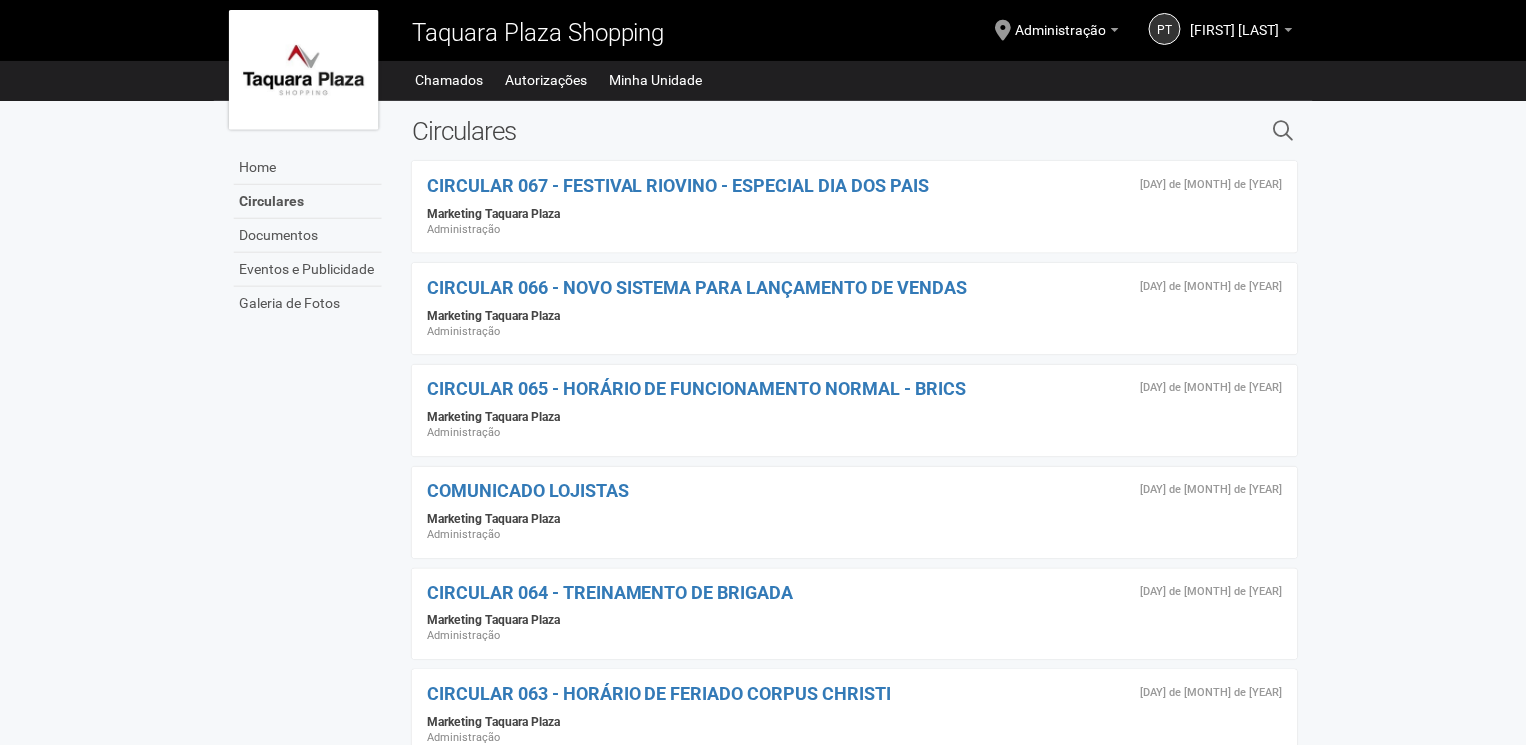 scroll, scrollTop: 0, scrollLeft: 0, axis: both 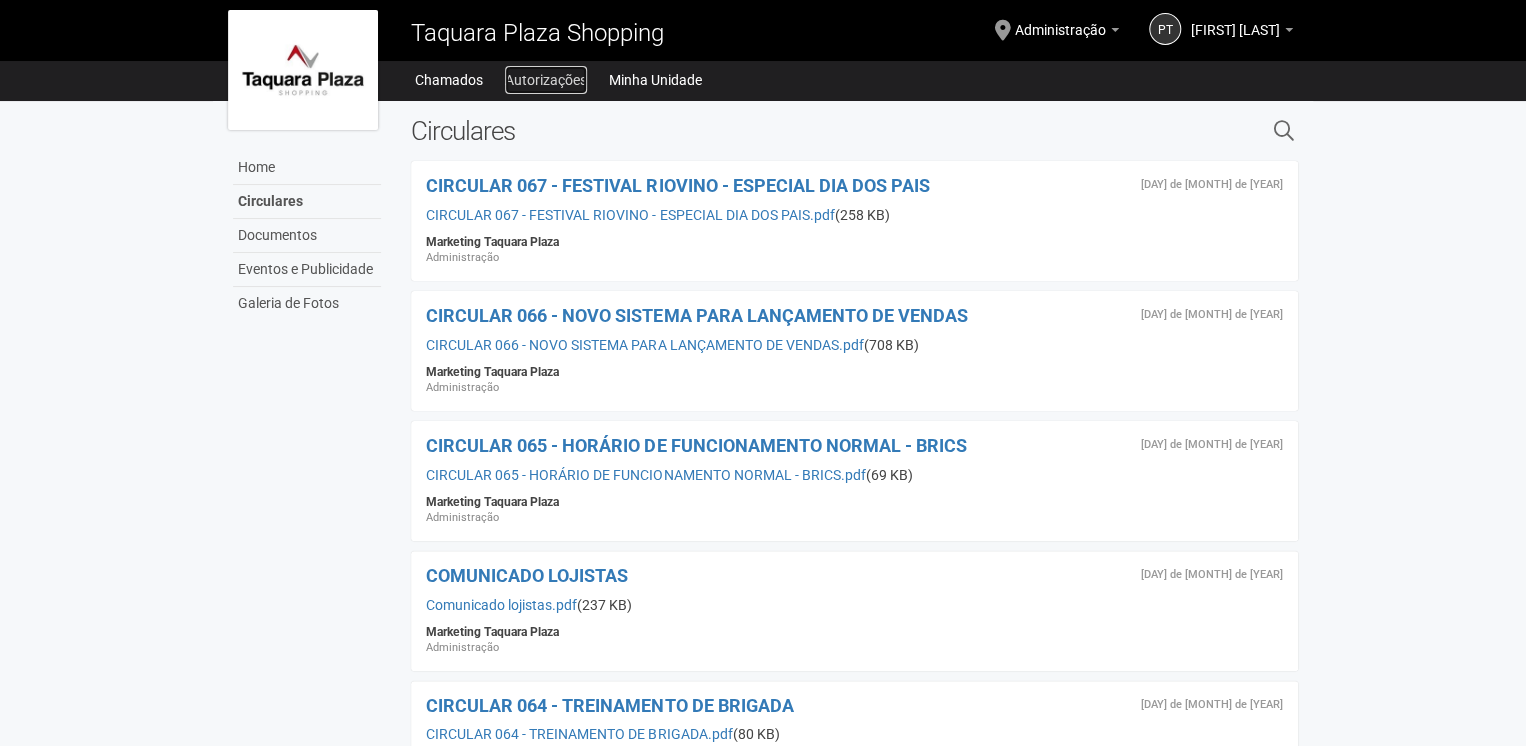 click on "Autorizações" at bounding box center [546, 80] 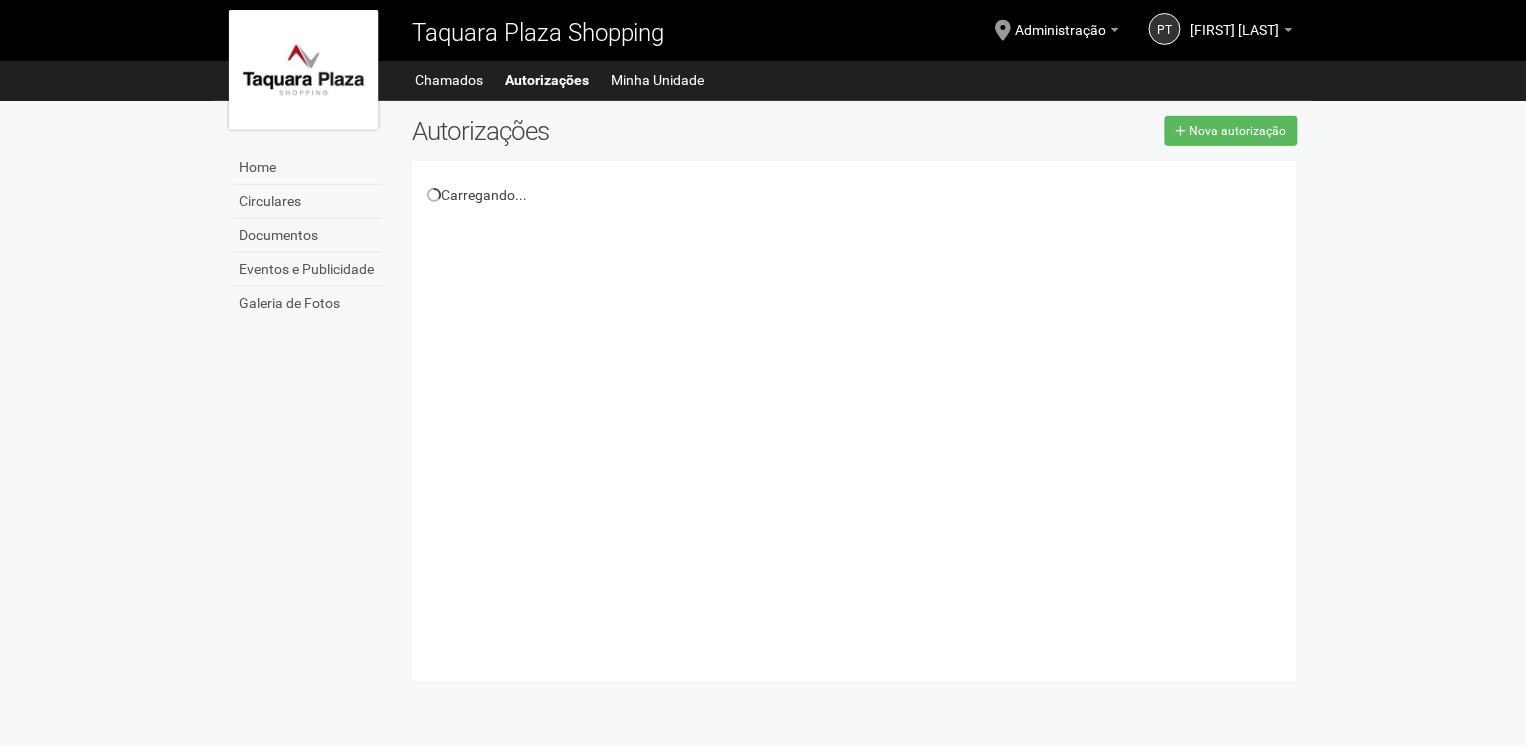 scroll, scrollTop: 0, scrollLeft: 0, axis: both 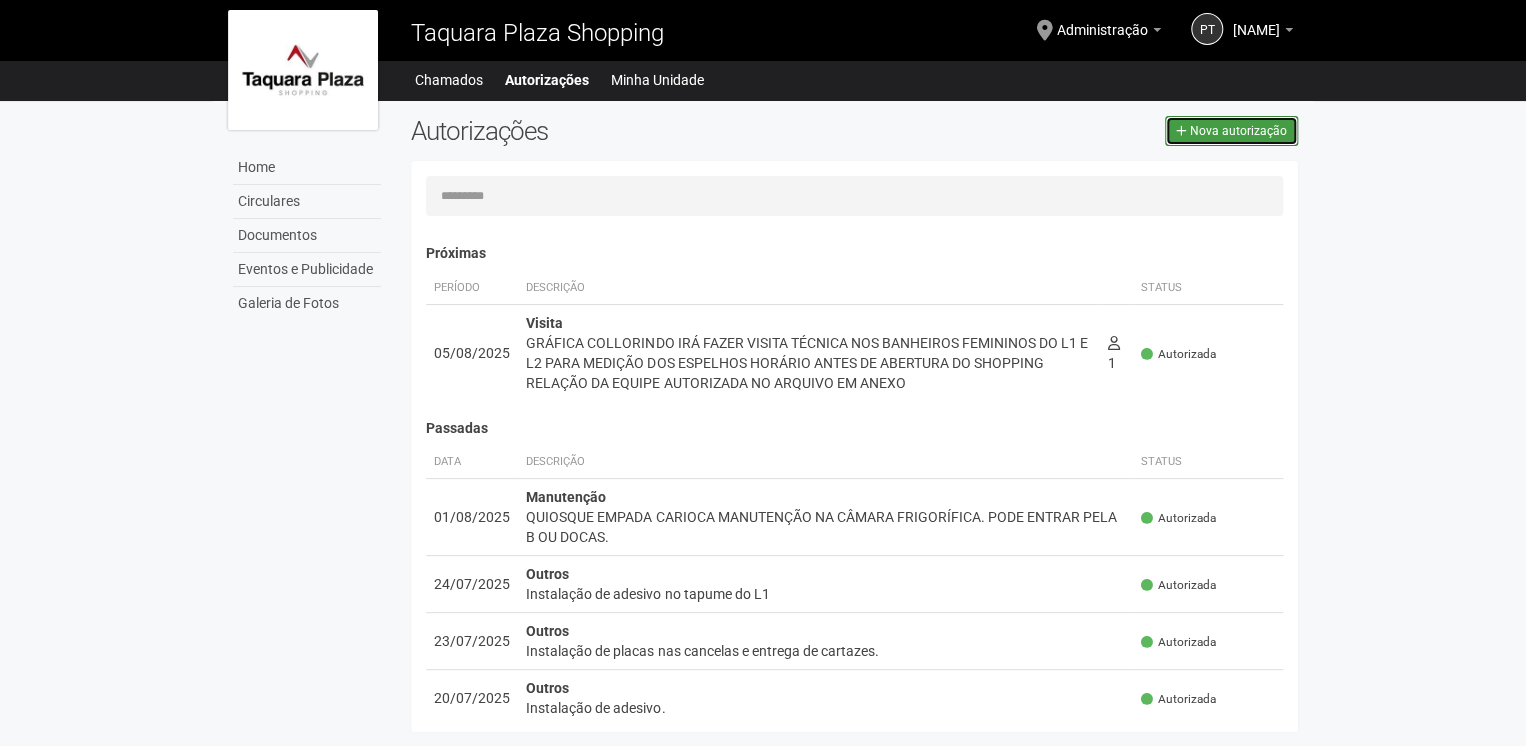 click on "Nova autorização" at bounding box center [1238, 131] 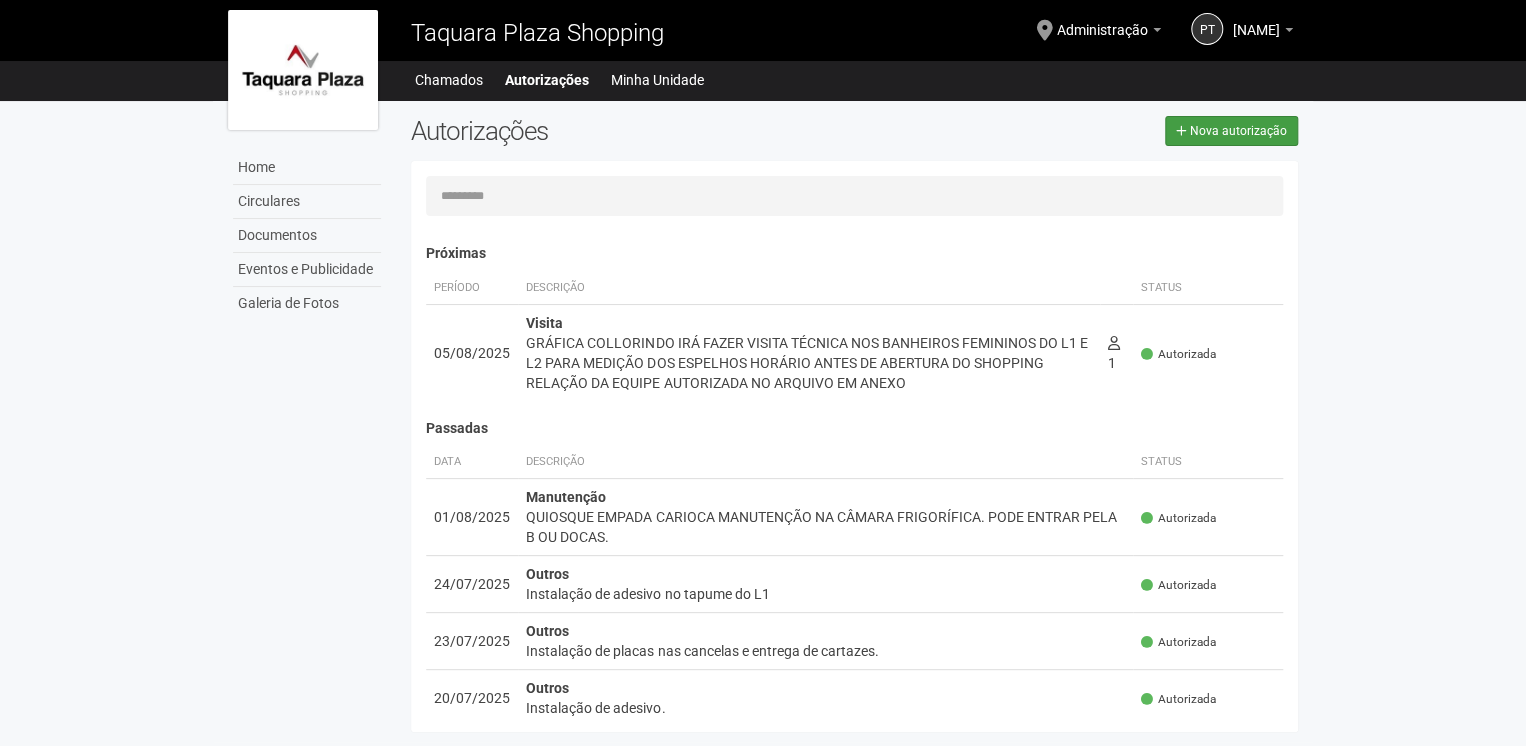 select on "**" 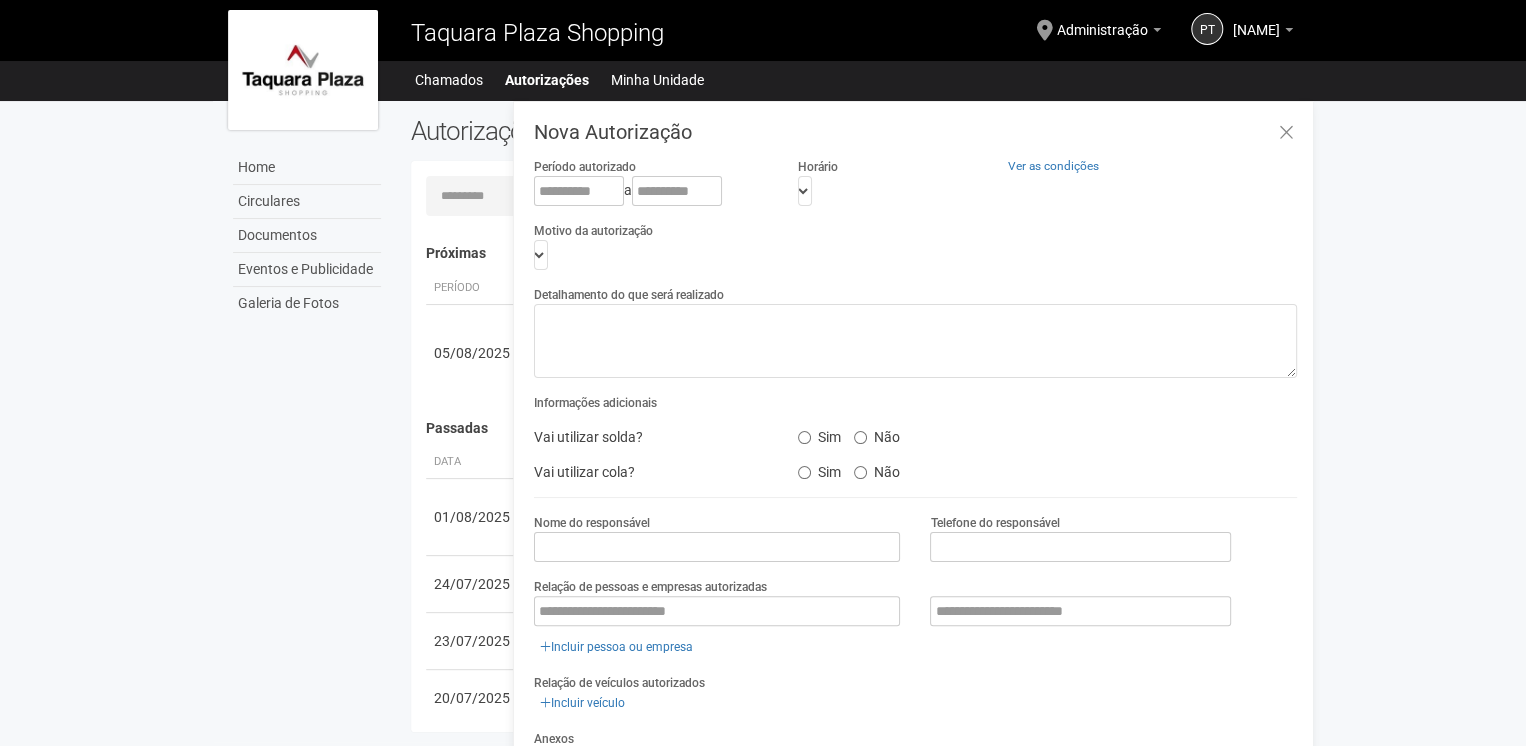 scroll, scrollTop: 31, scrollLeft: 0, axis: vertical 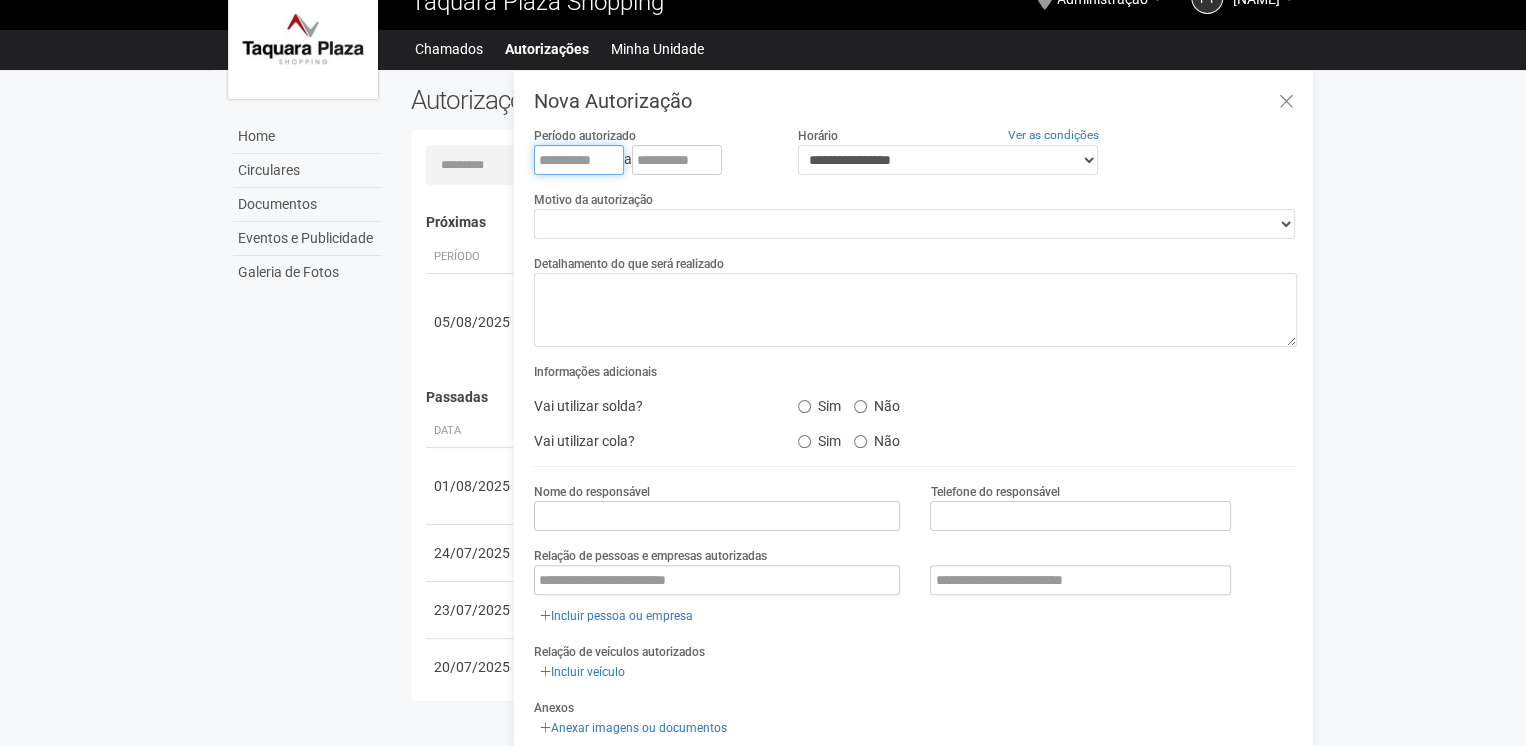 click at bounding box center [579, 160] 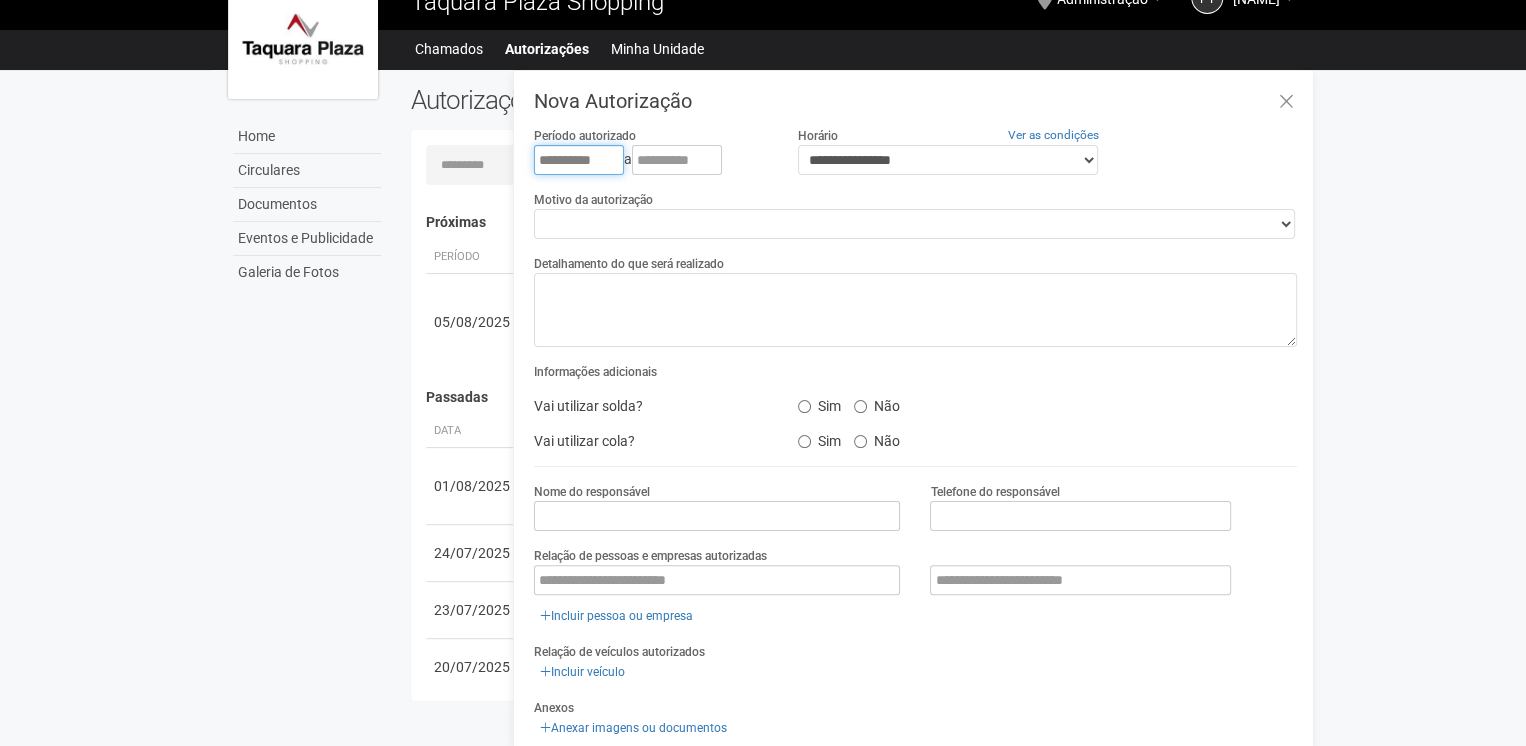 type on "**********" 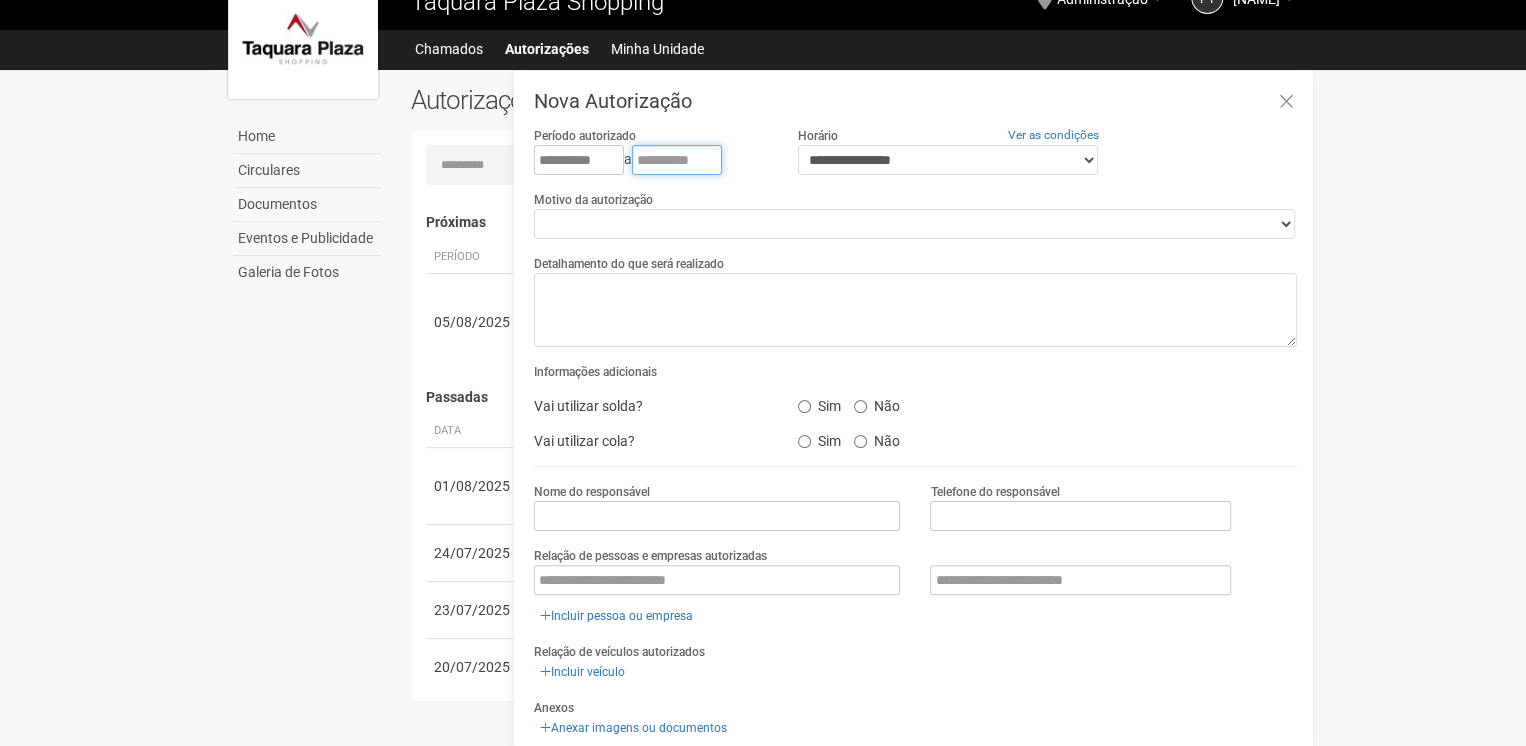 click at bounding box center [677, 160] 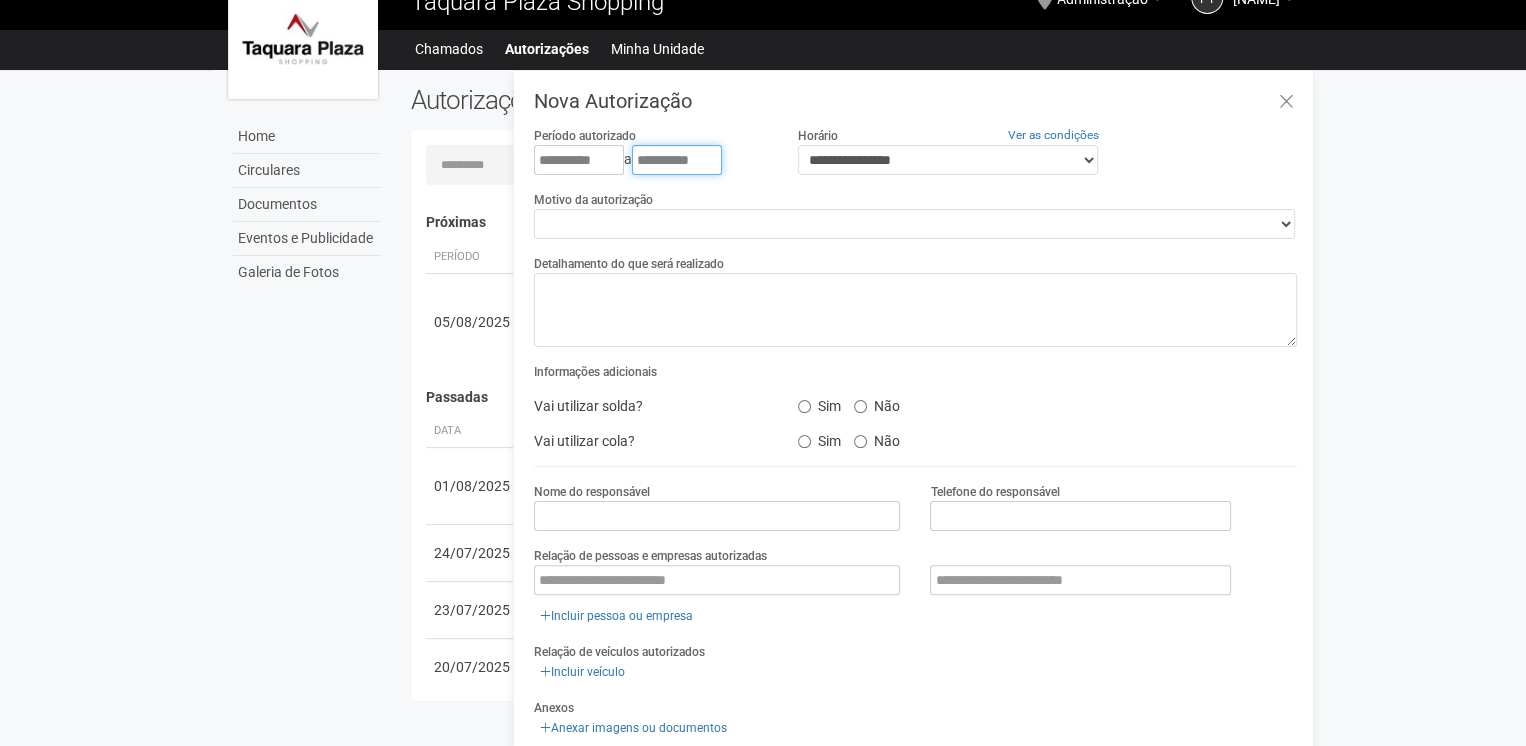 type on "**********" 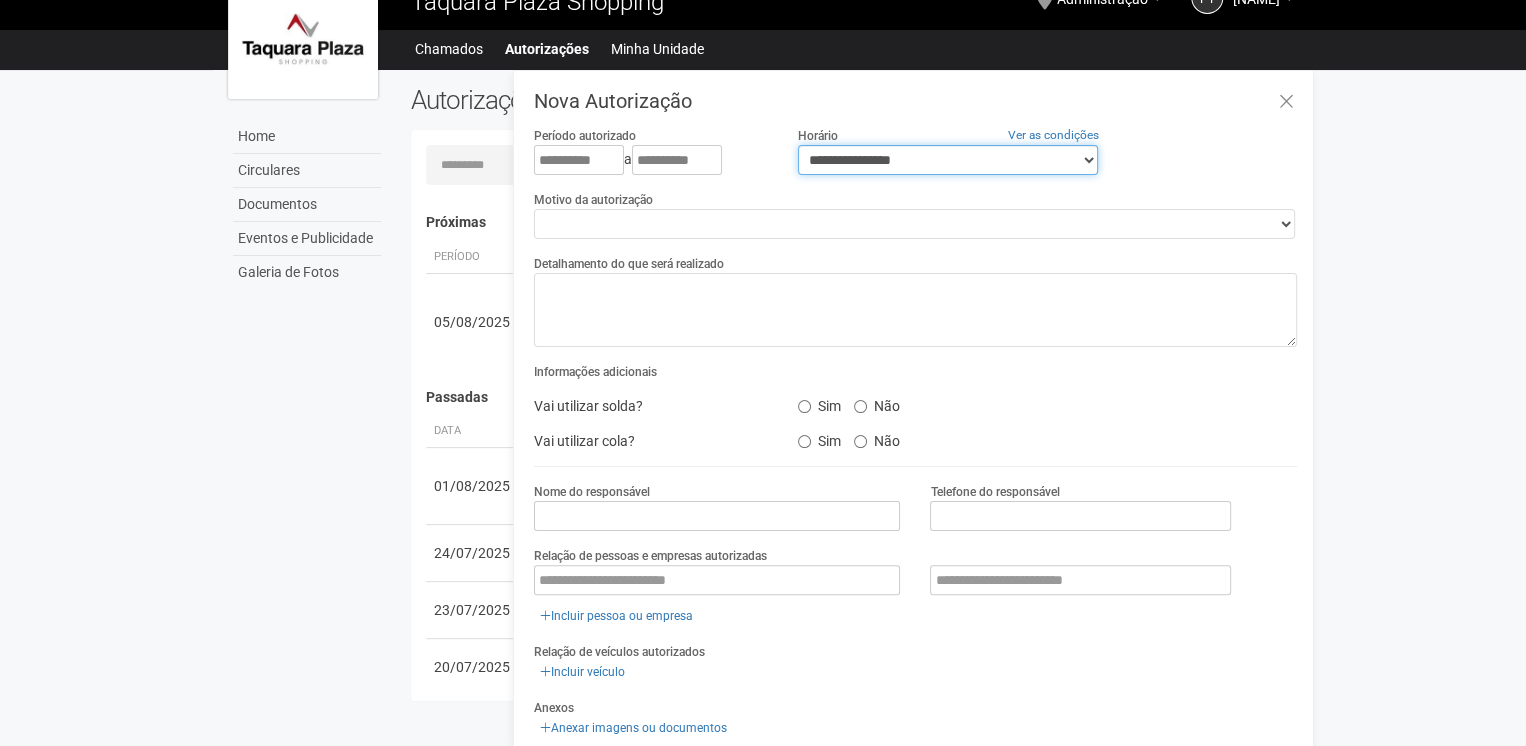 drag, startPoint x: 900, startPoint y: 155, endPoint x: 888, endPoint y: 166, distance: 16.27882 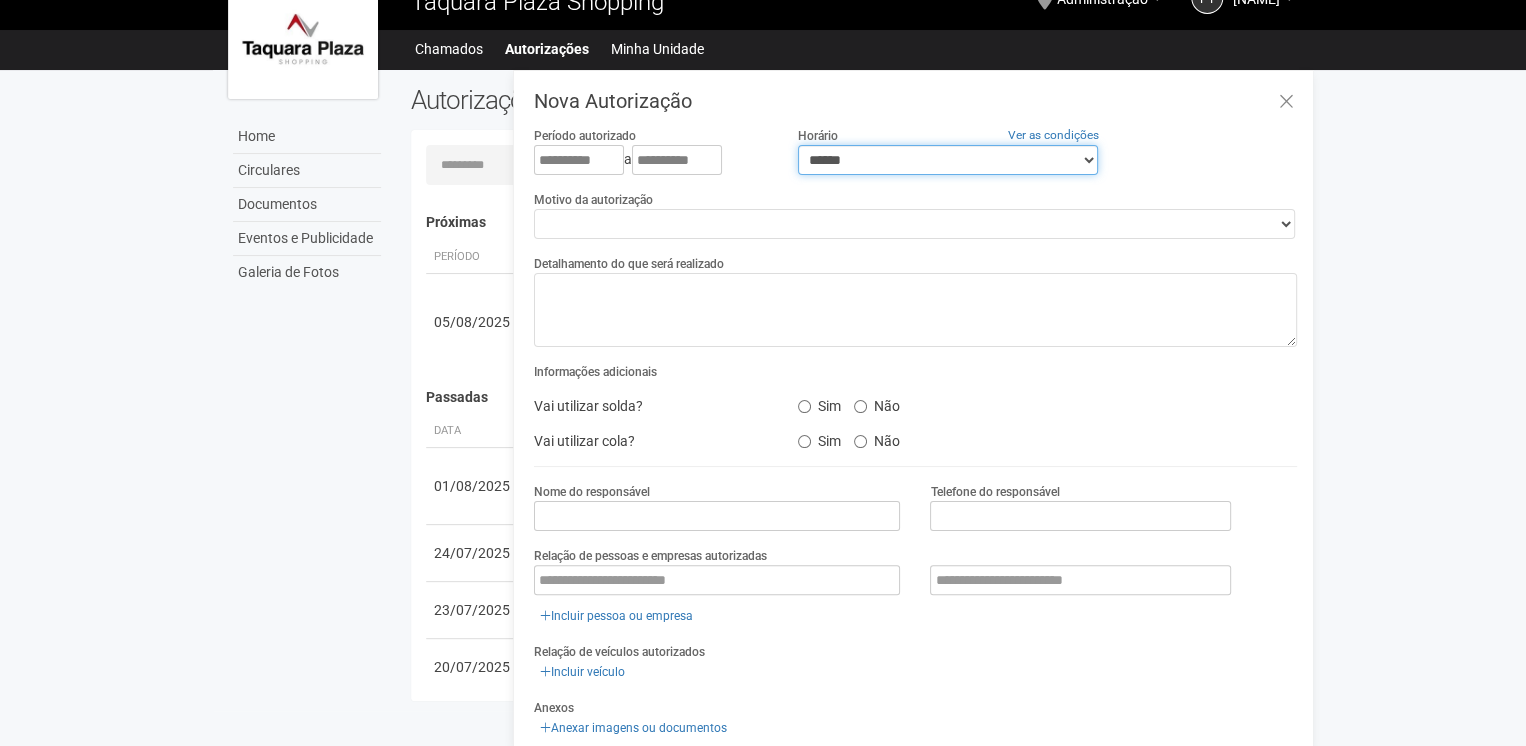 click on "**********" at bounding box center (948, 160) 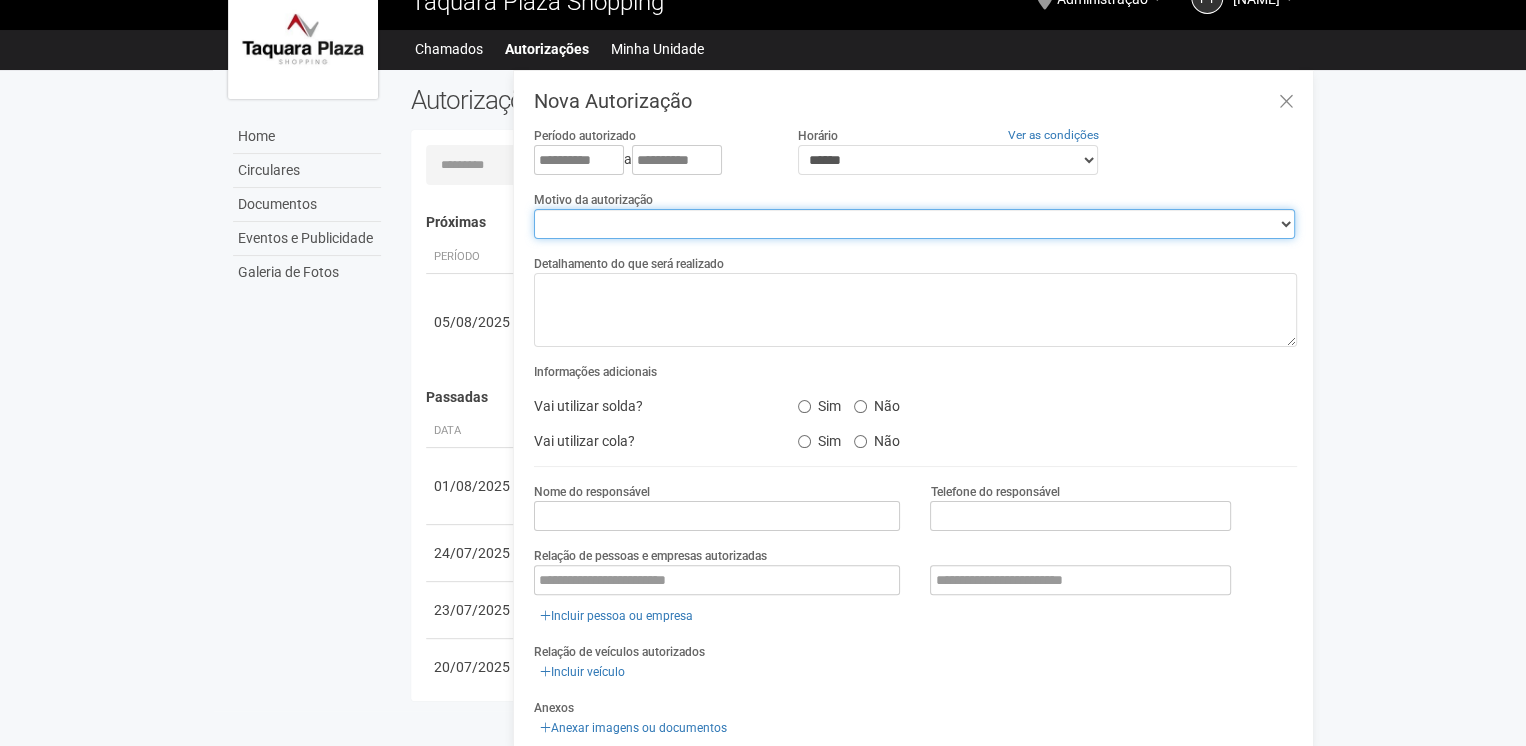 drag, startPoint x: 700, startPoint y: 210, endPoint x: 696, endPoint y: 222, distance: 12.649111 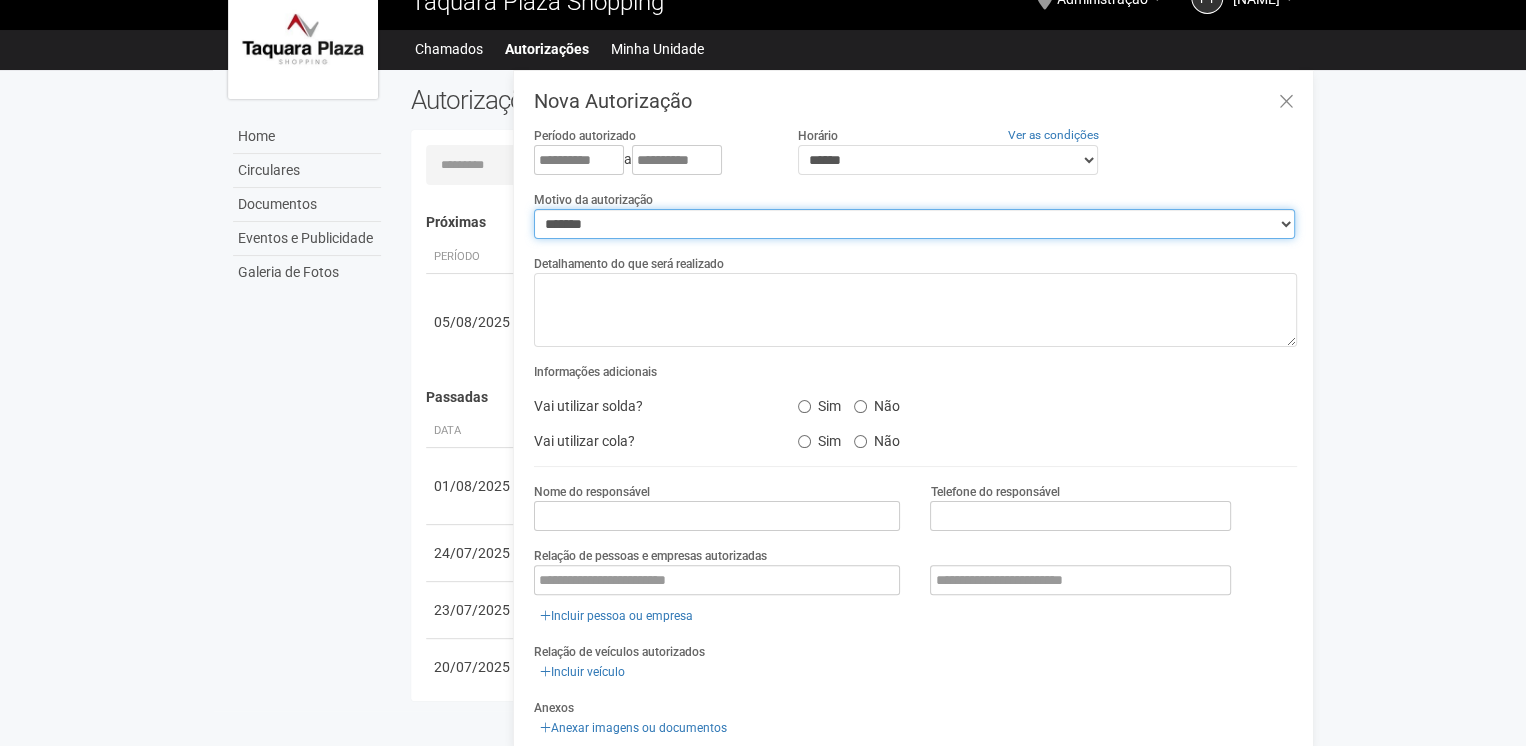 click on "**********" at bounding box center [914, 224] 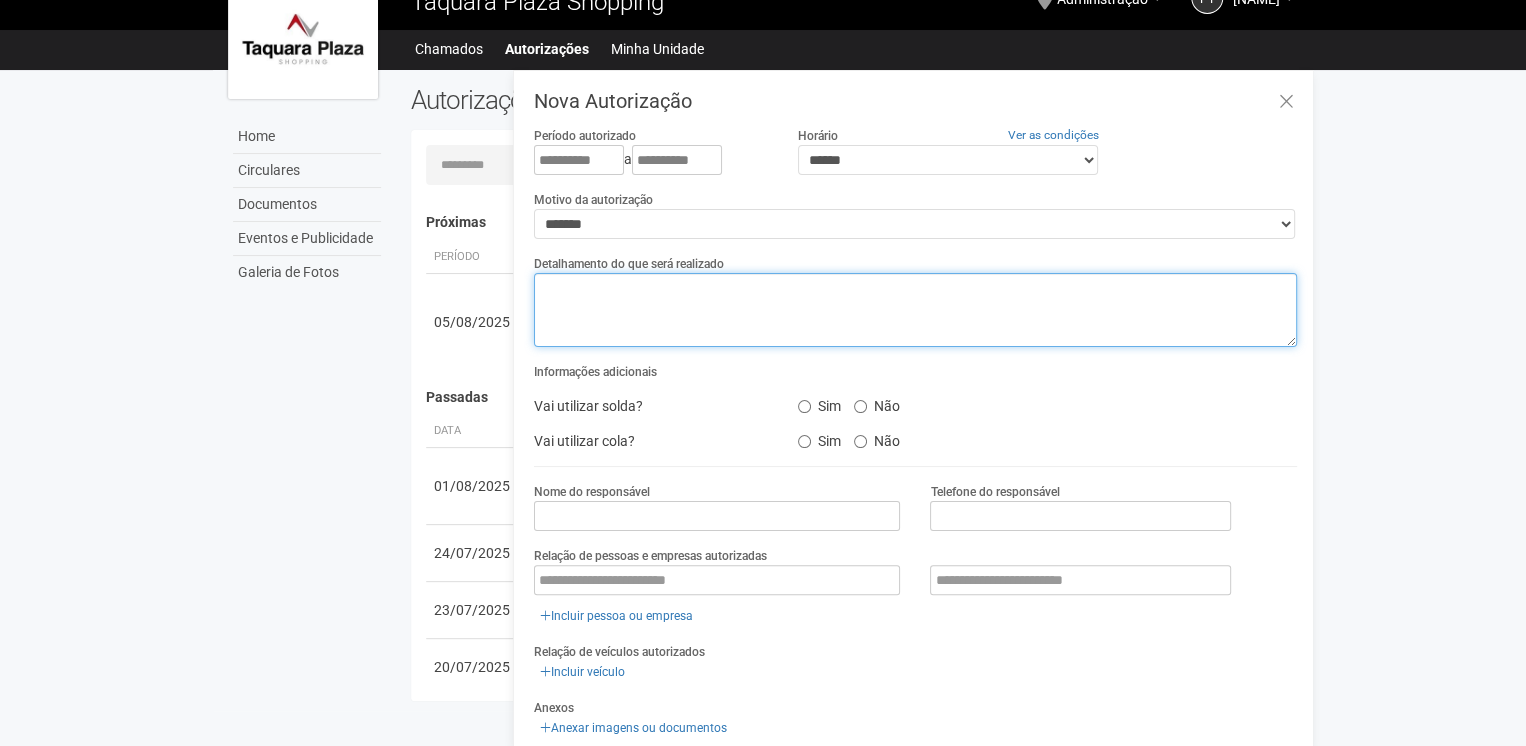 click at bounding box center [915, 310] 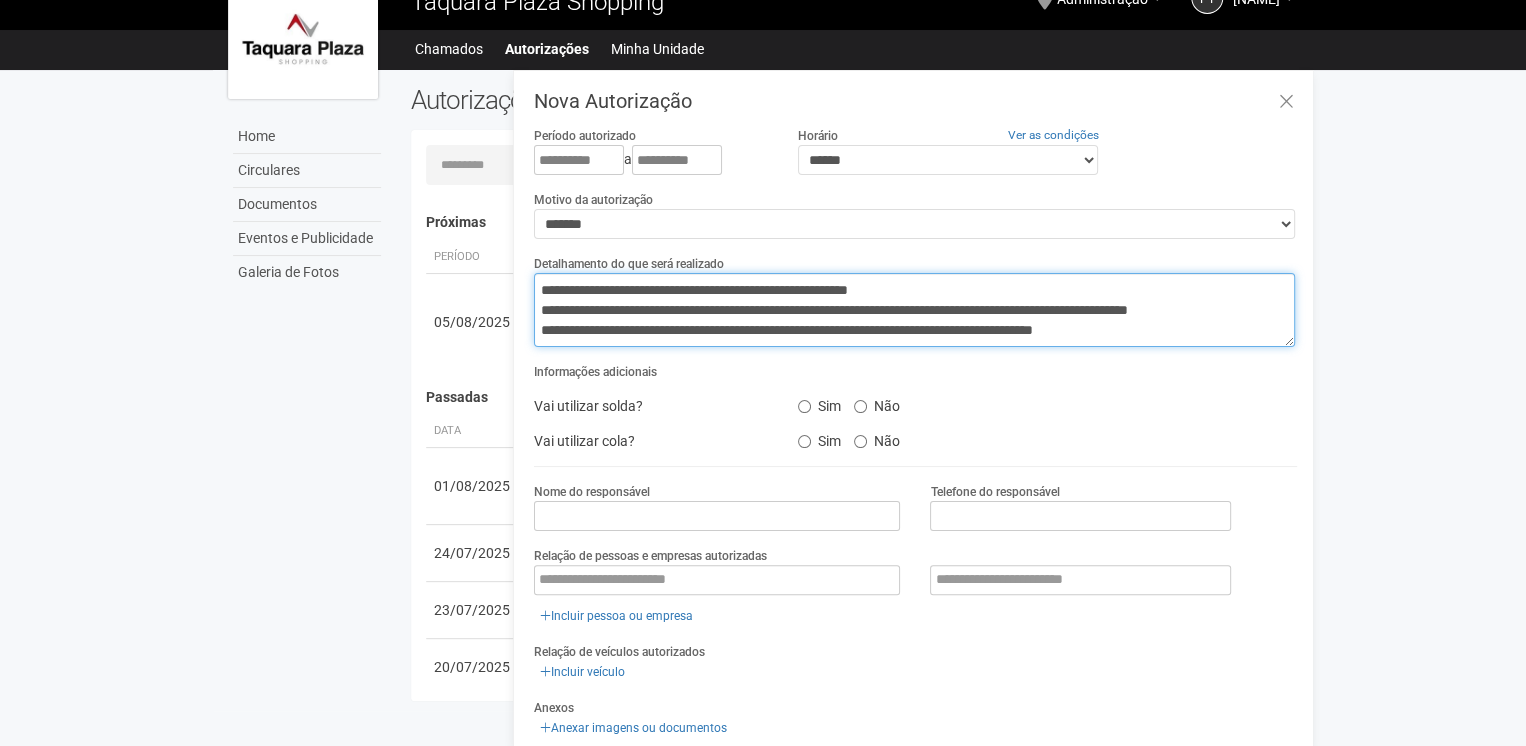 scroll, scrollTop: 32, scrollLeft: 0, axis: vertical 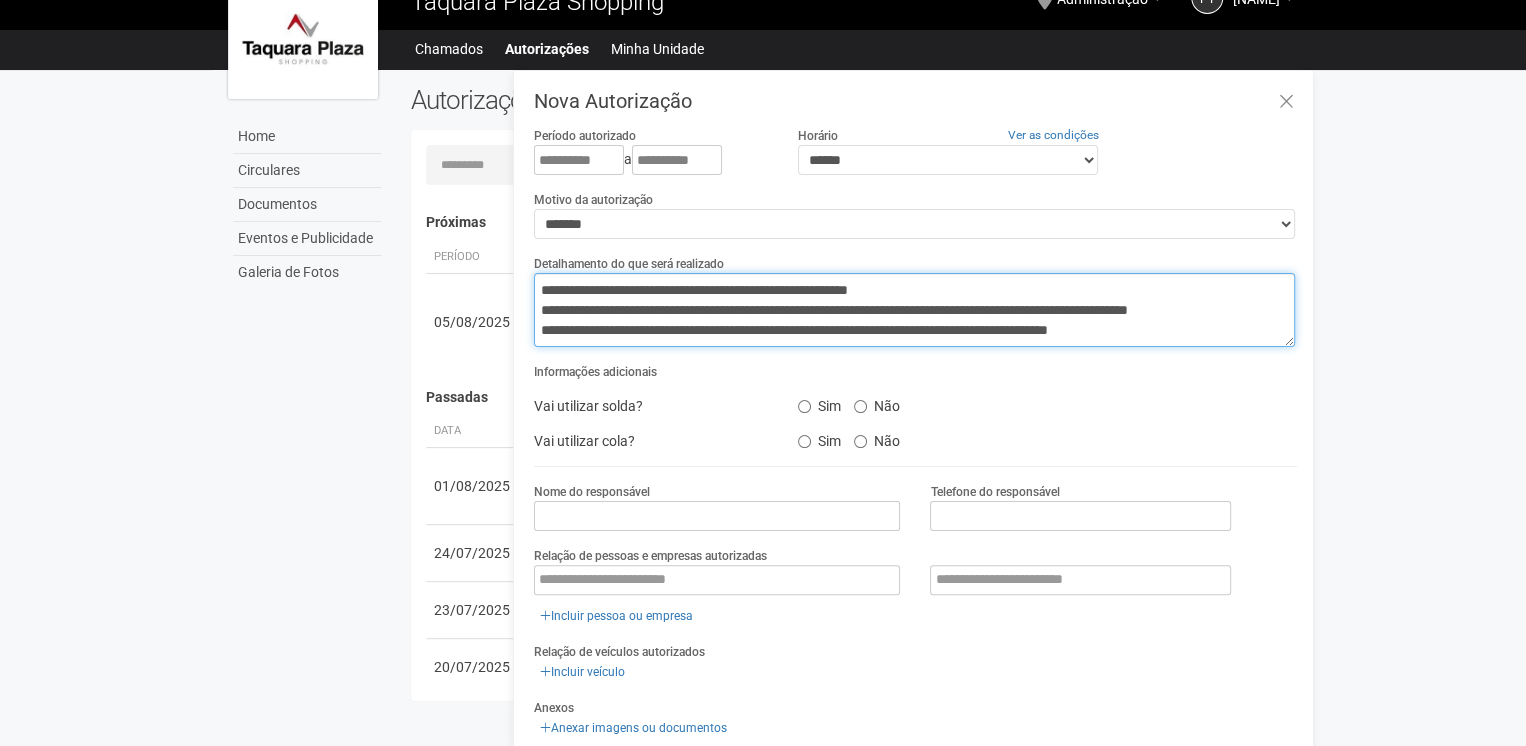 click on "**********" at bounding box center [914, 310] 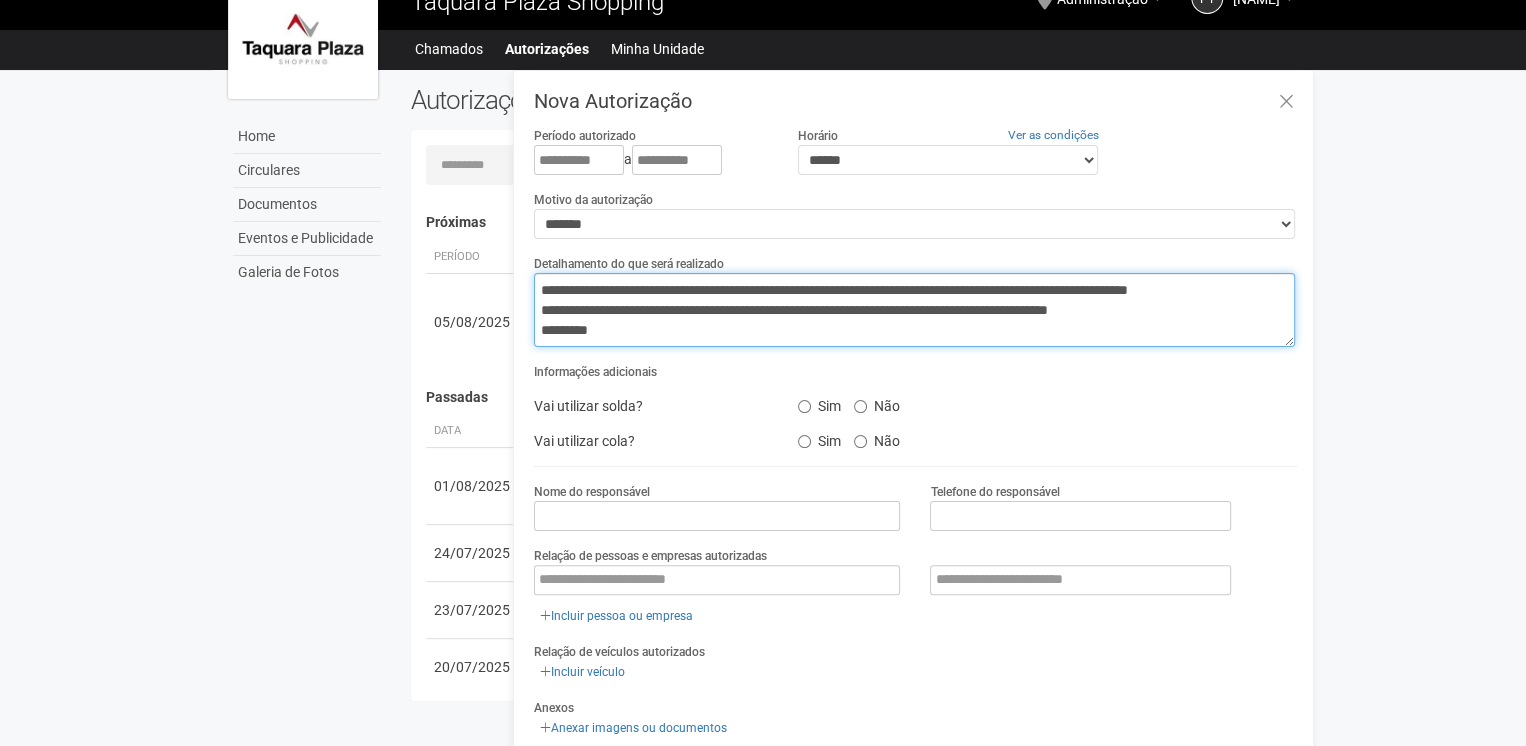 scroll, scrollTop: 0, scrollLeft: 0, axis: both 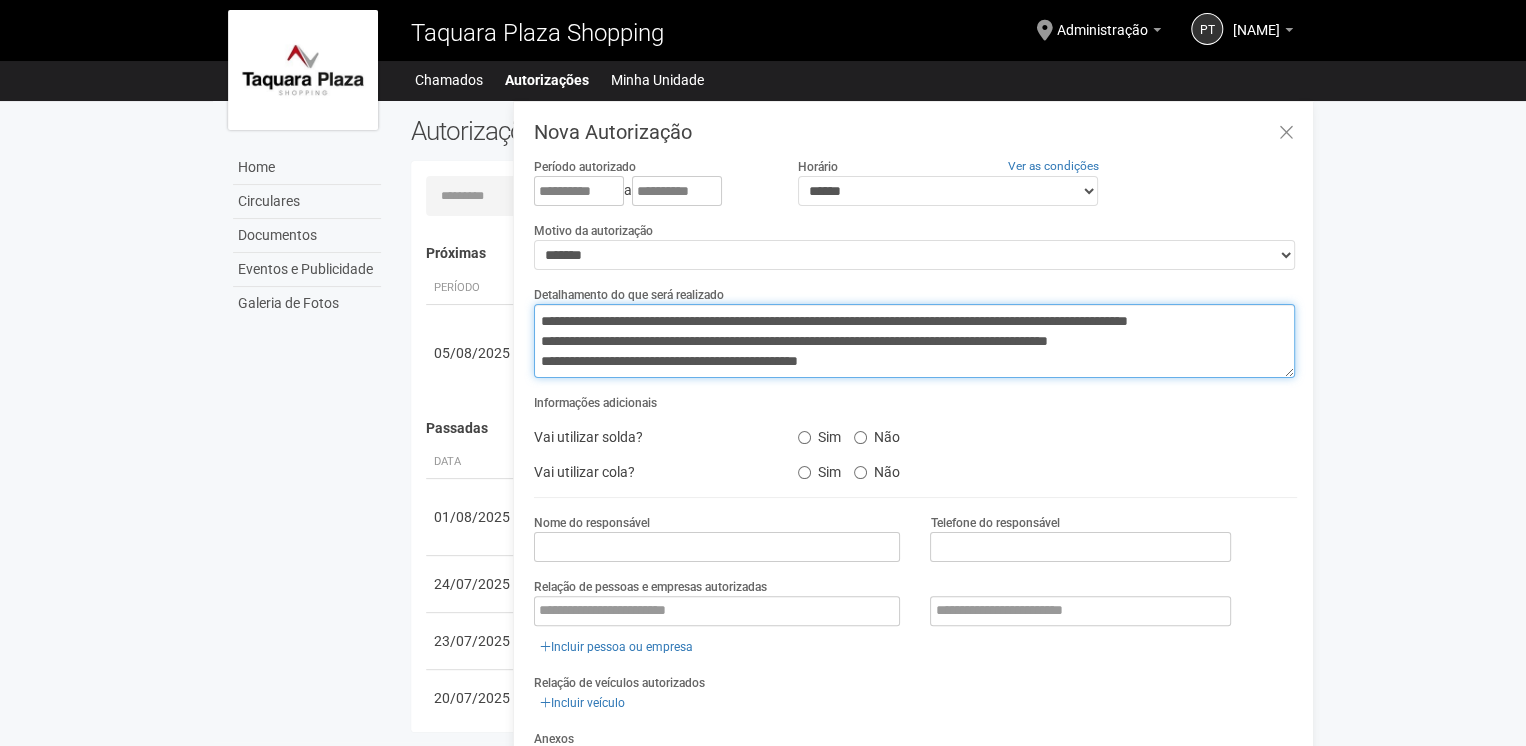 type on "**********" 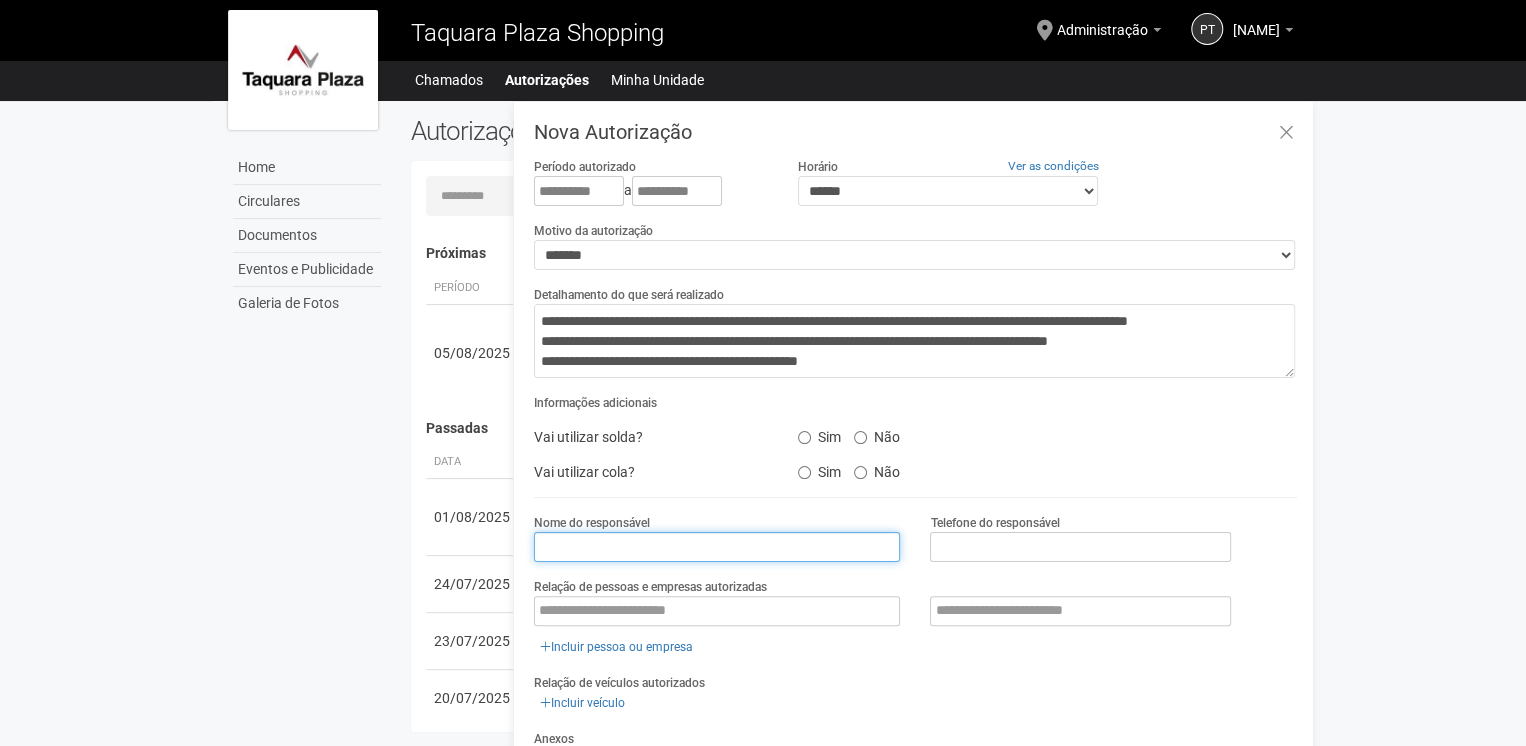 click at bounding box center [717, 547] 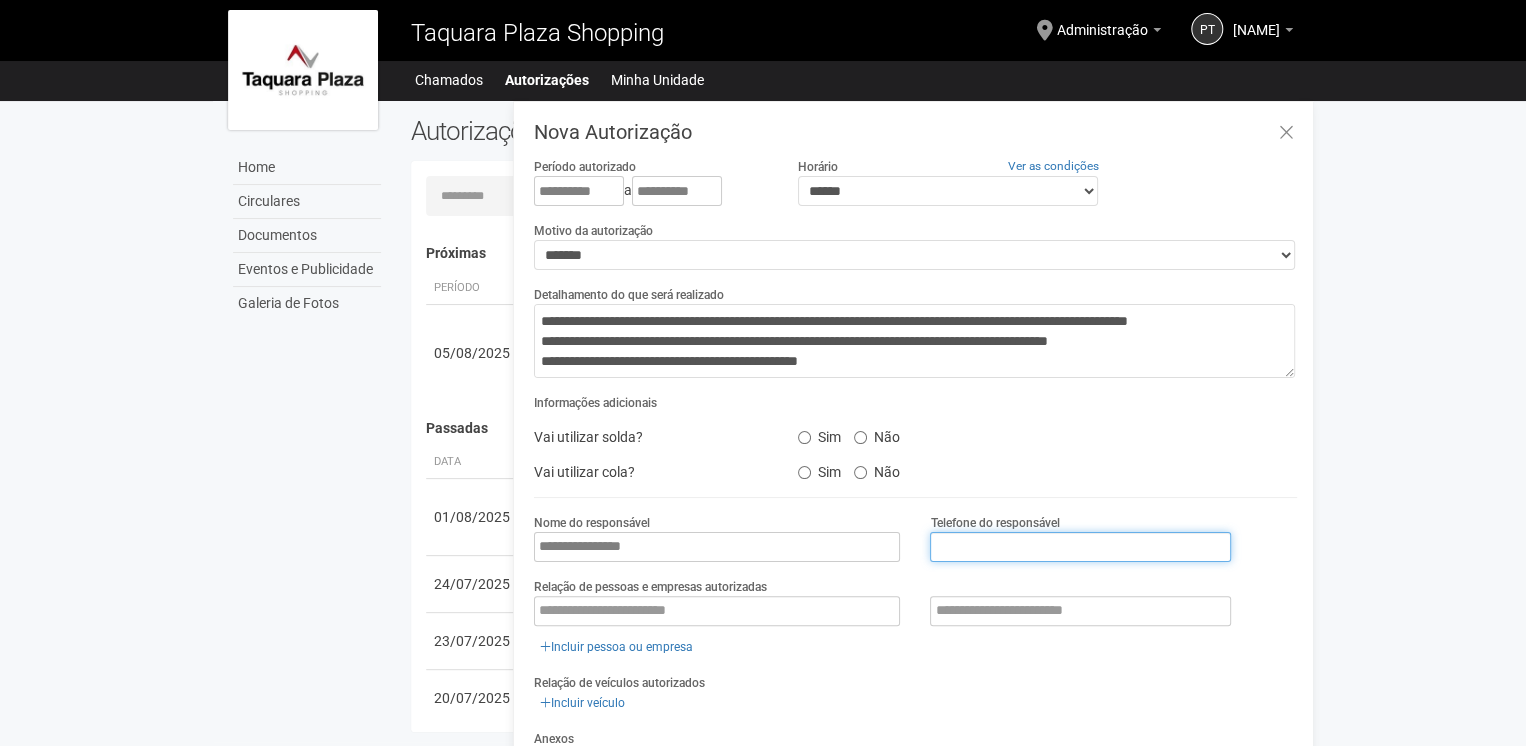 type on "**********" 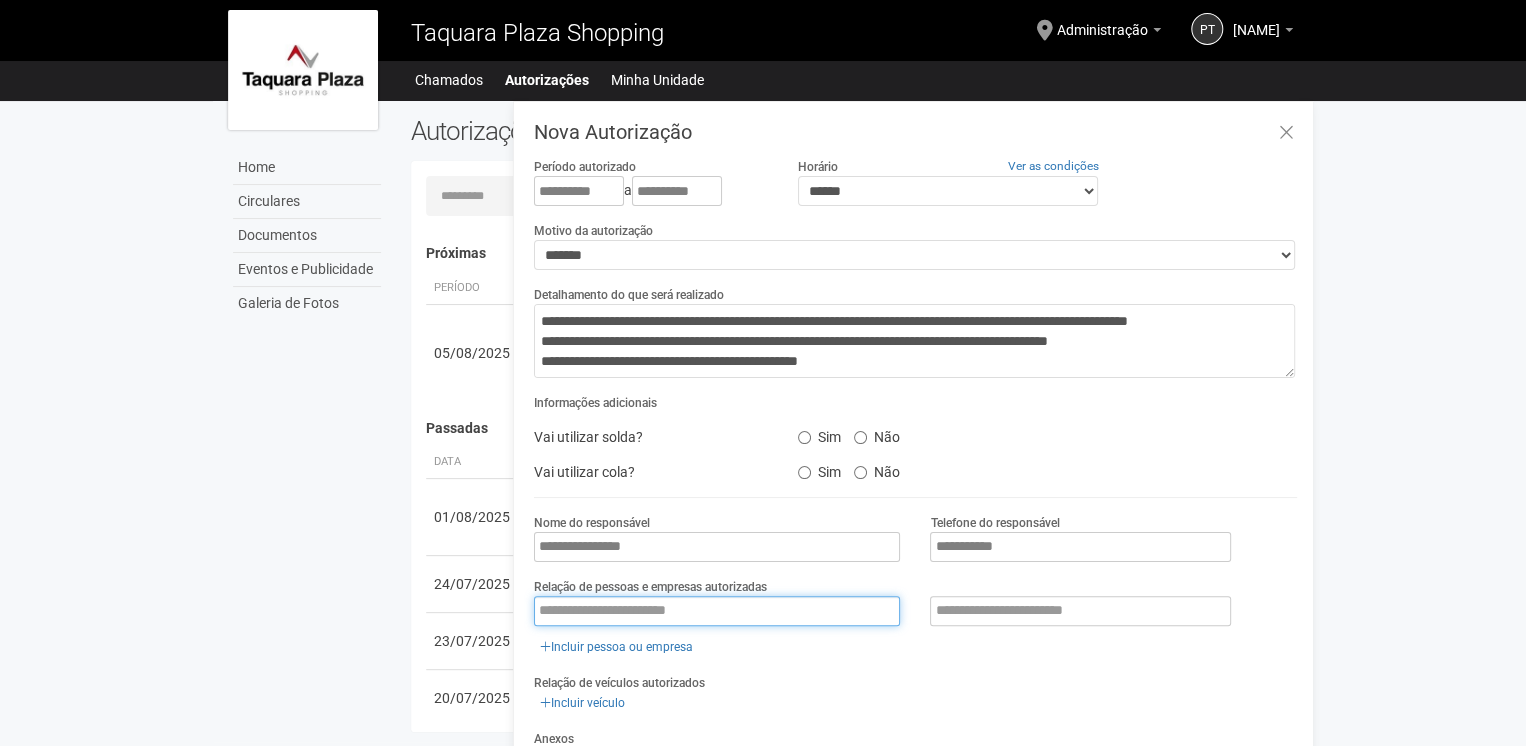 type on "*******" 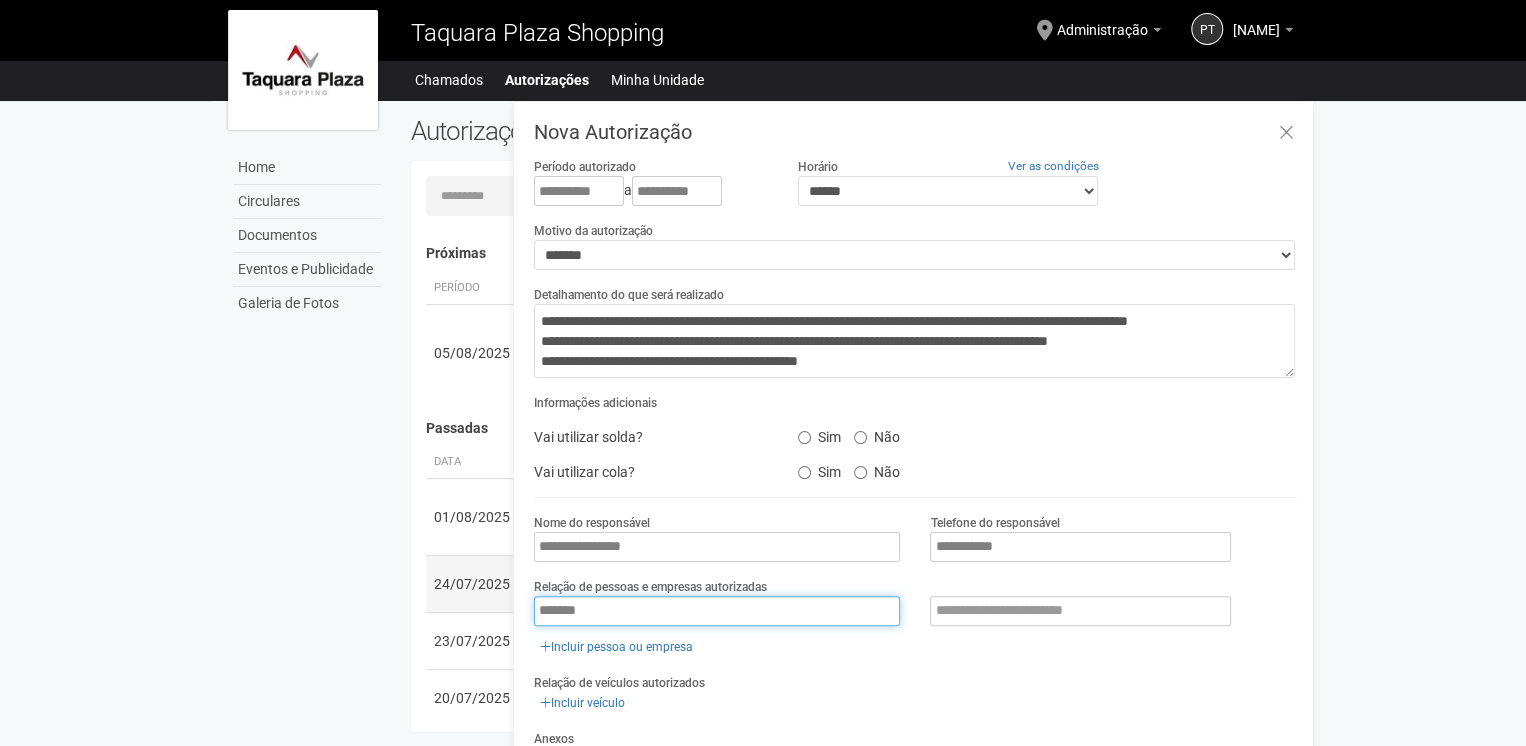 drag, startPoint x: 628, startPoint y: 612, endPoint x: 508, endPoint y: 602, distance: 120.41595 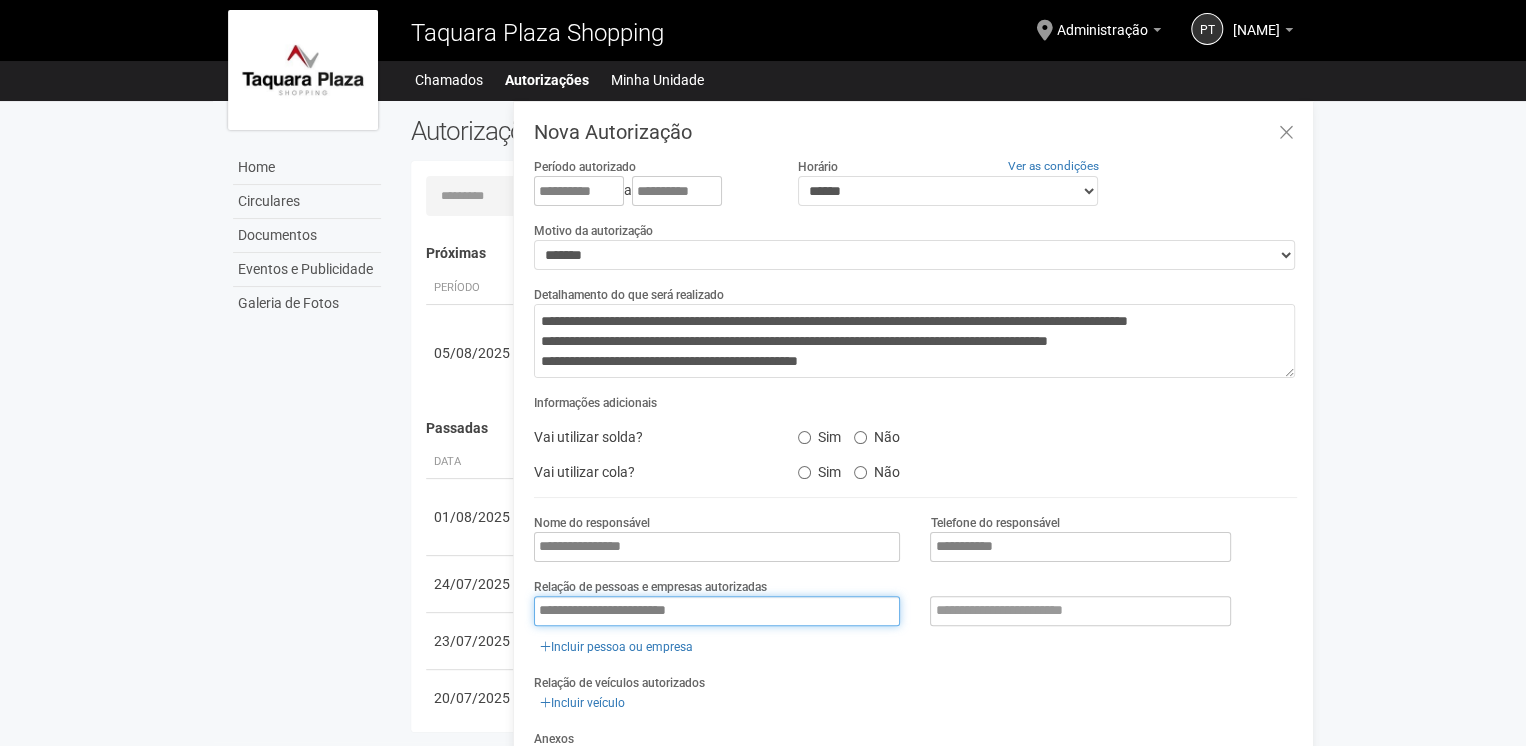type on "**********" 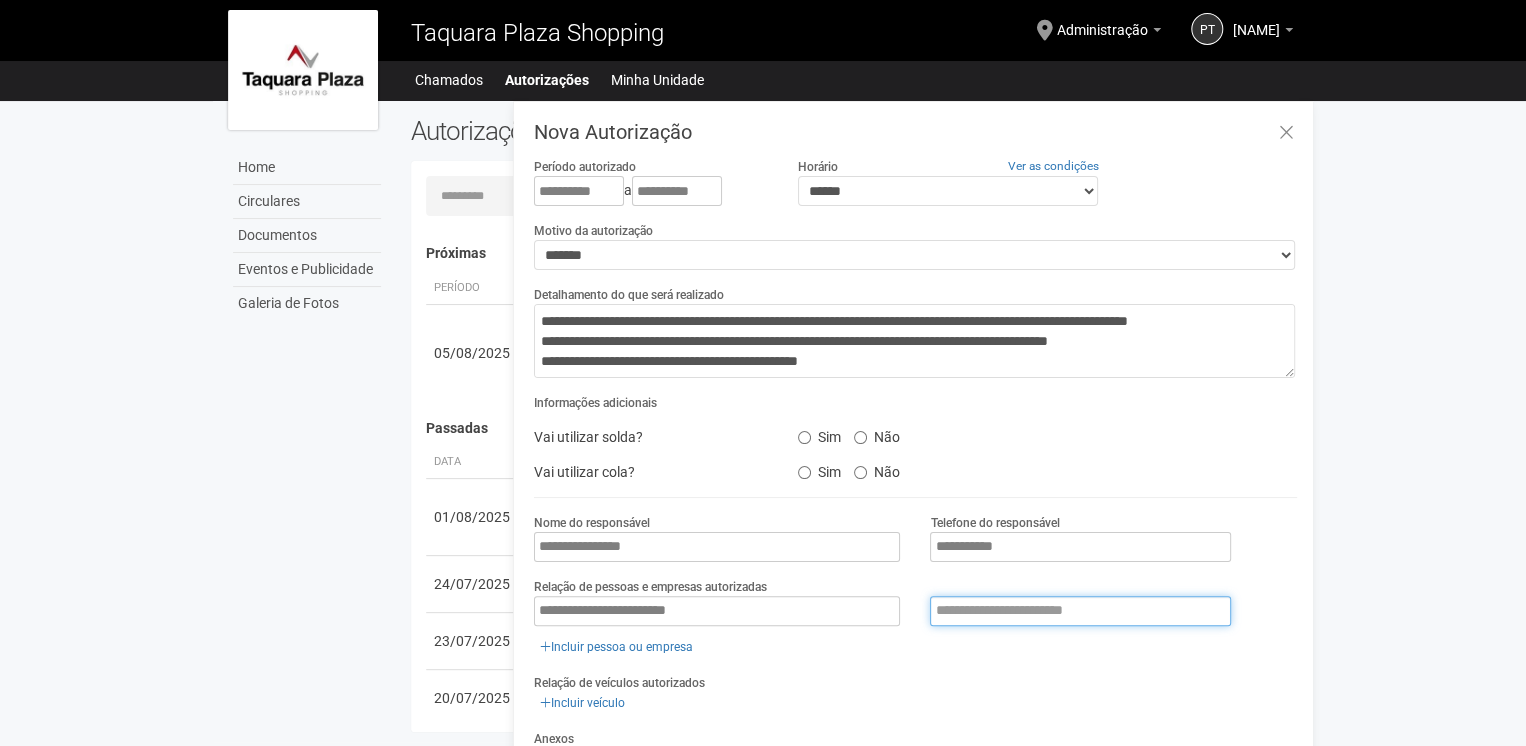 click at bounding box center (1080, 611) 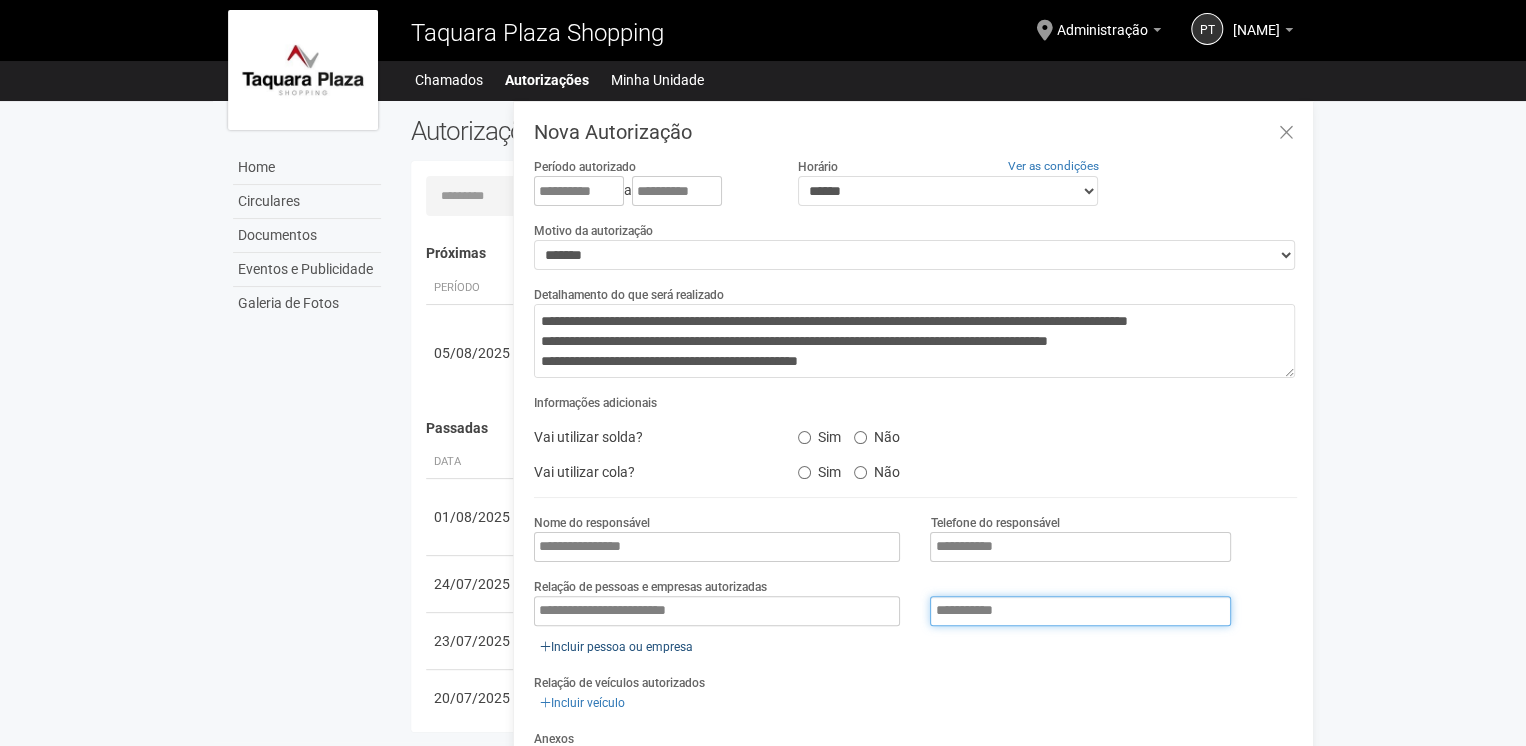 type on "**********" 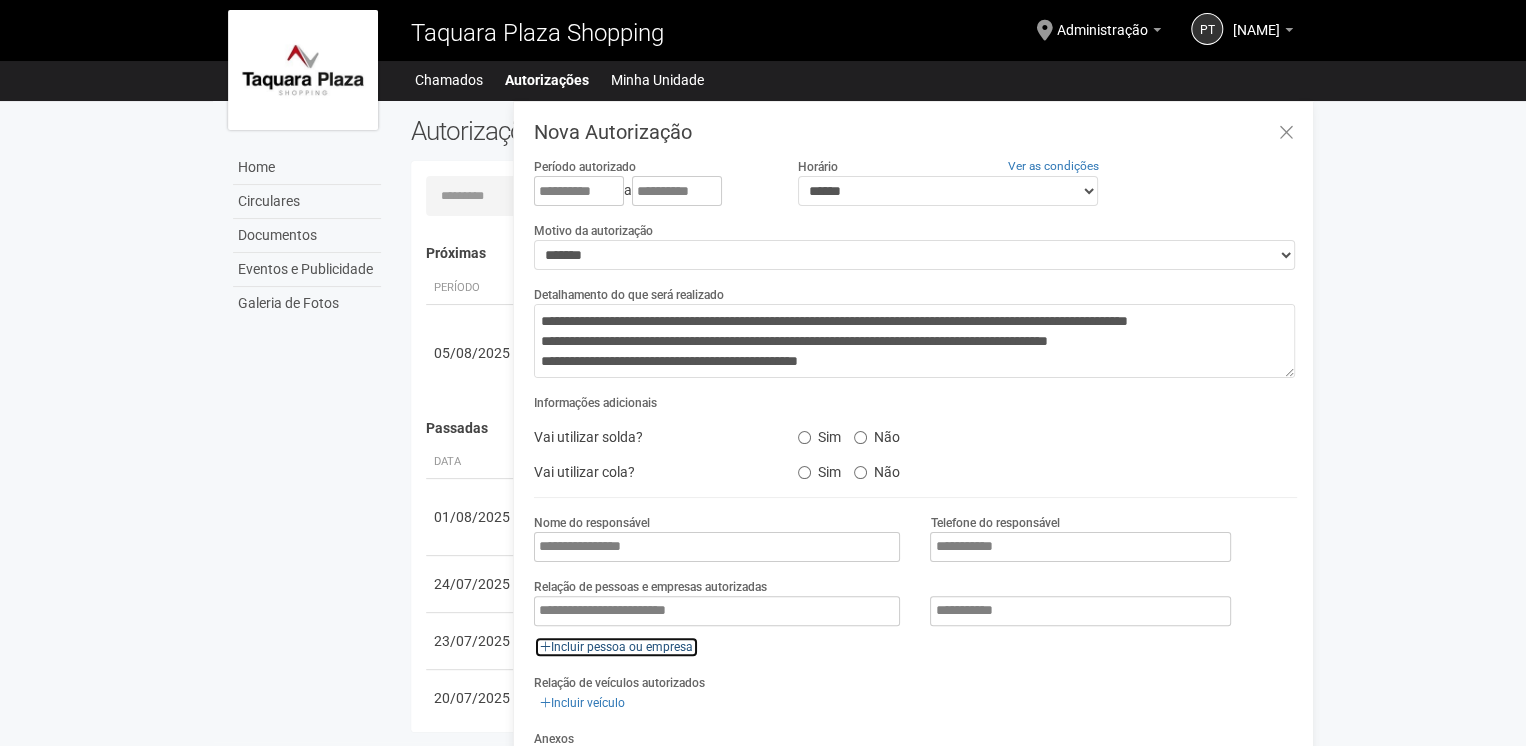 click on "Incluir pessoa ou empresa" at bounding box center [616, 647] 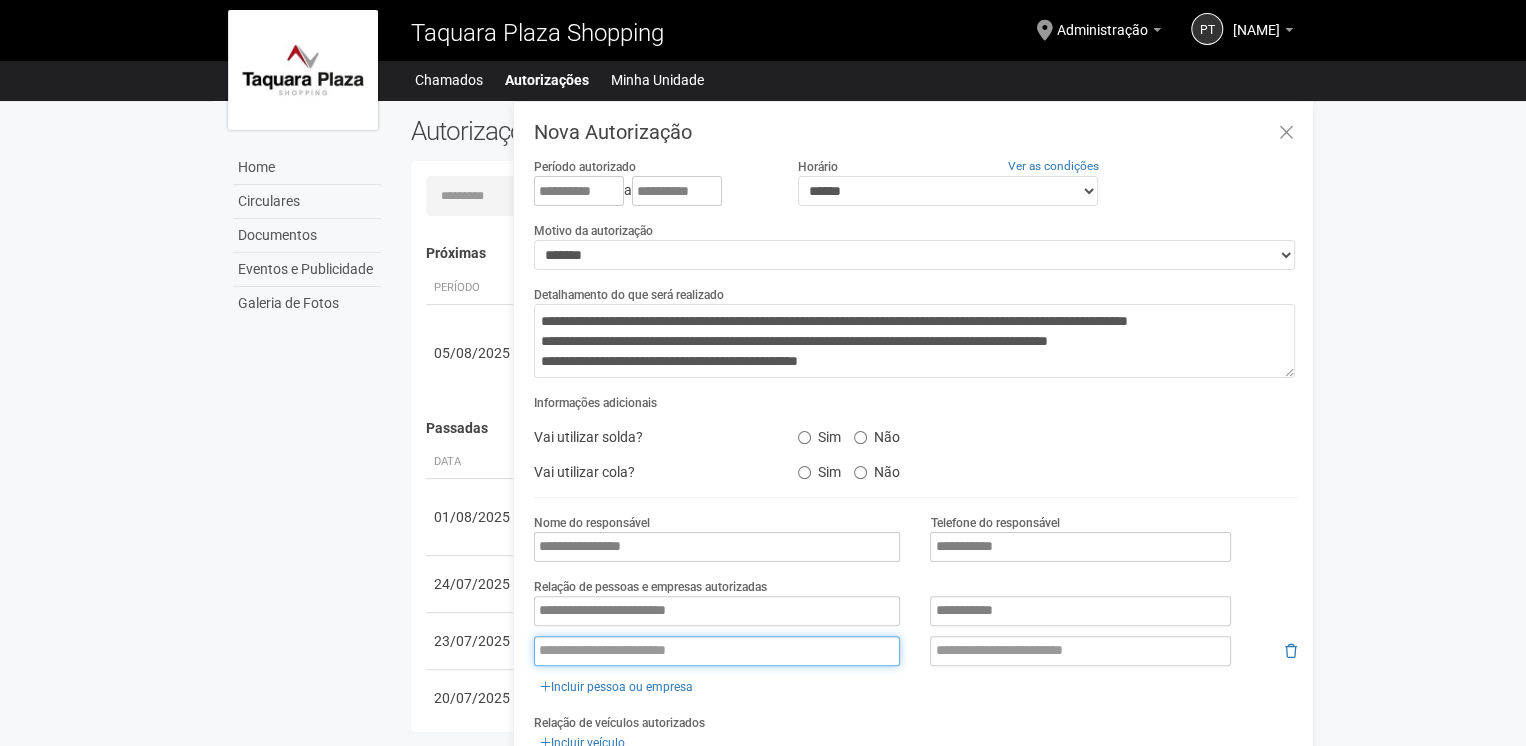 click at bounding box center (717, 651) 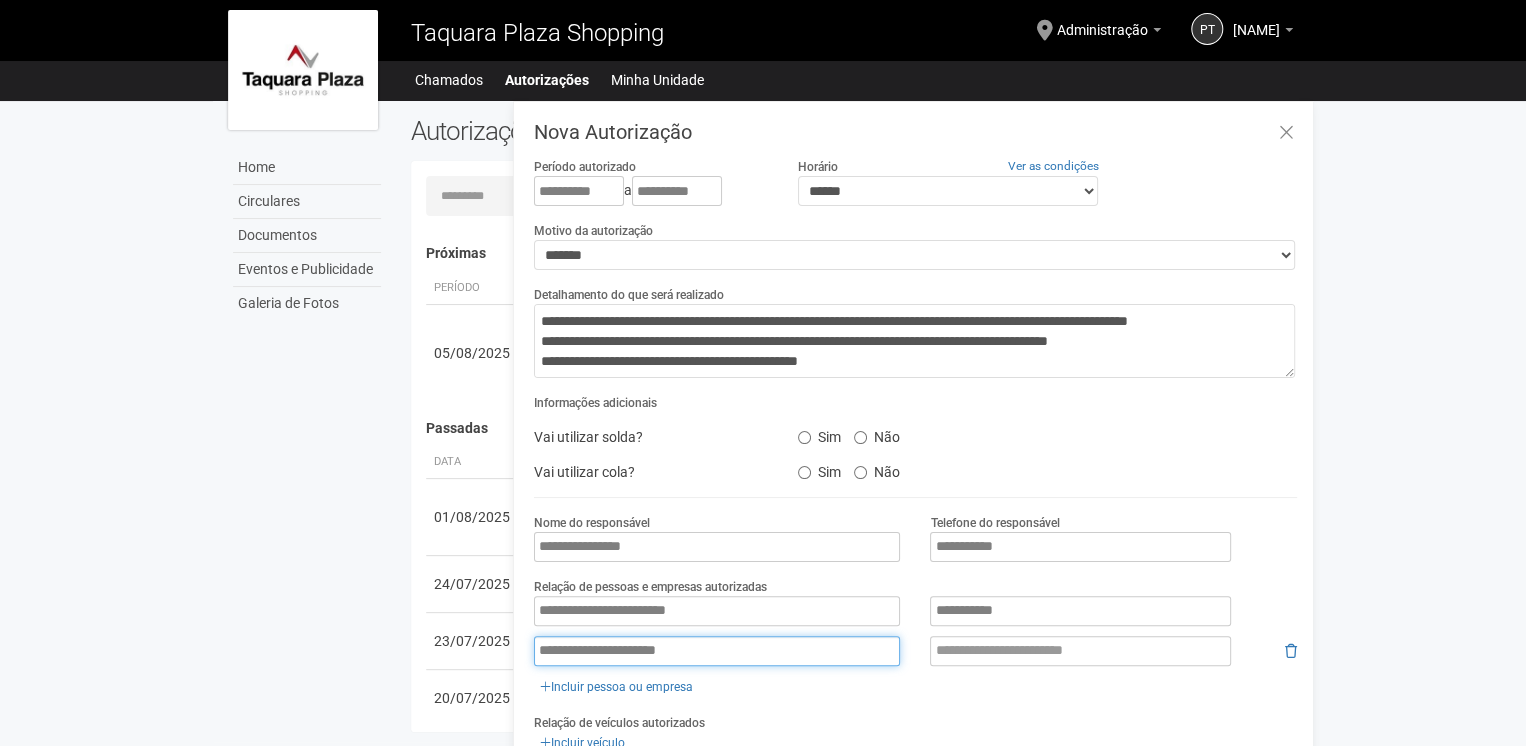 type on "**********" 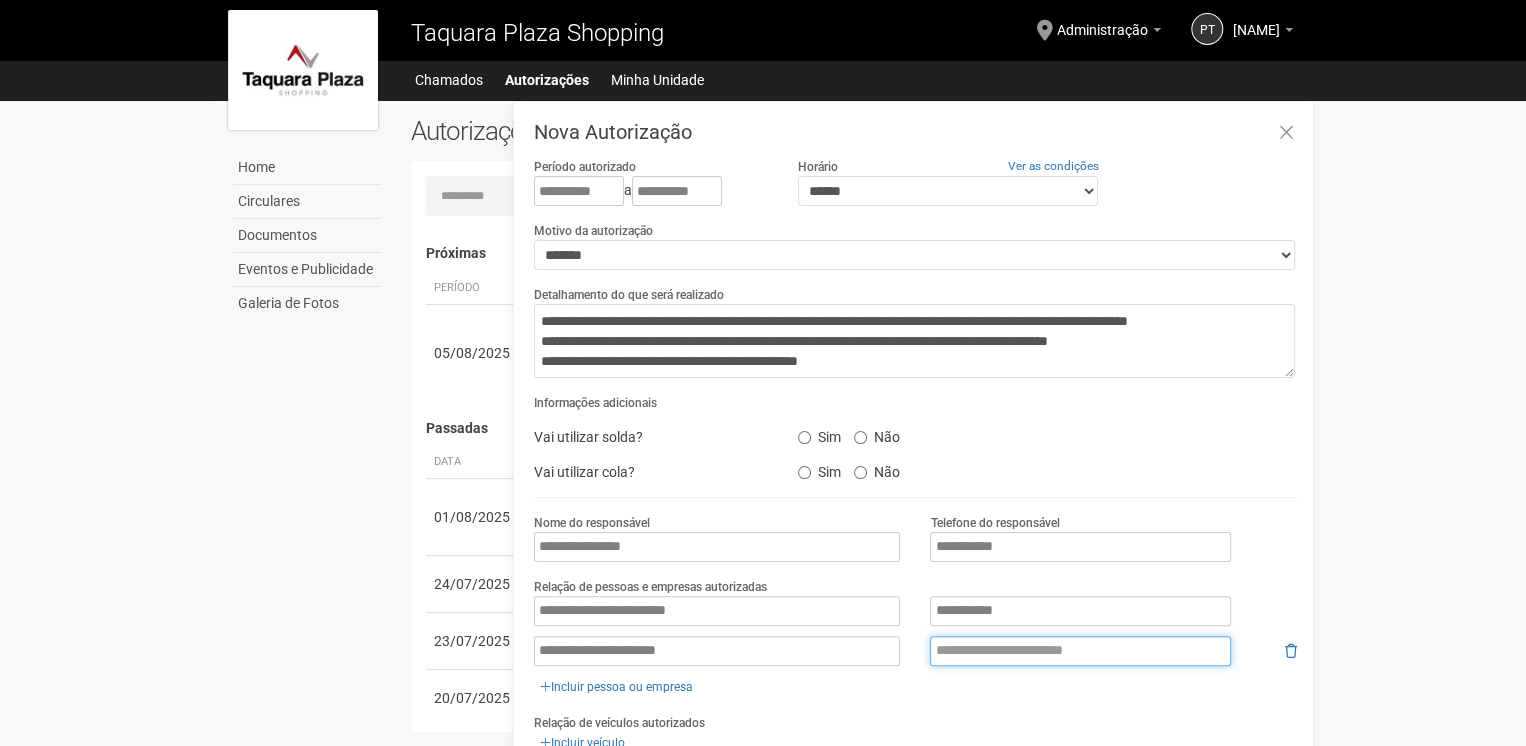 click at bounding box center (1080, 651) 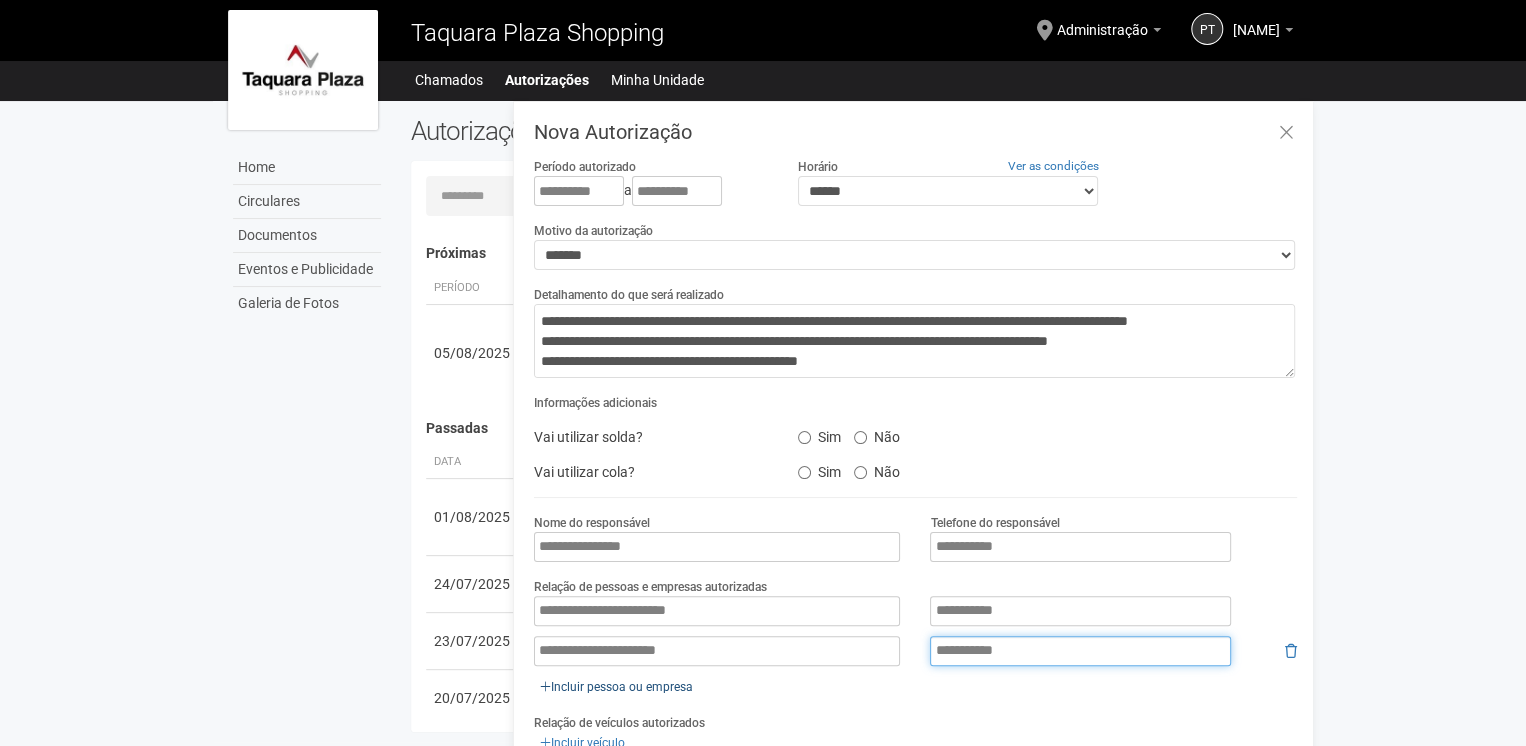 type on "**********" 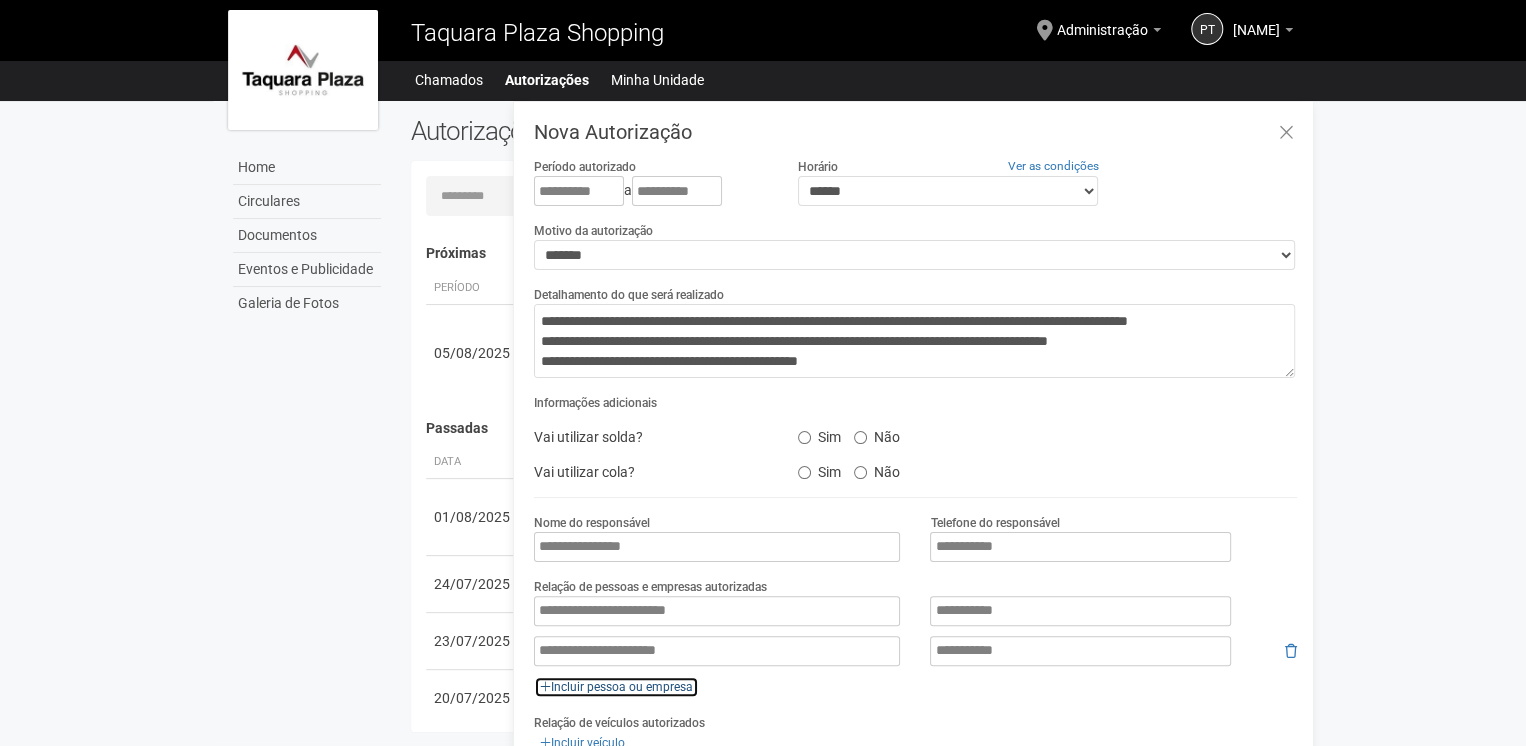click on "Incluir pessoa ou empresa" at bounding box center [616, 687] 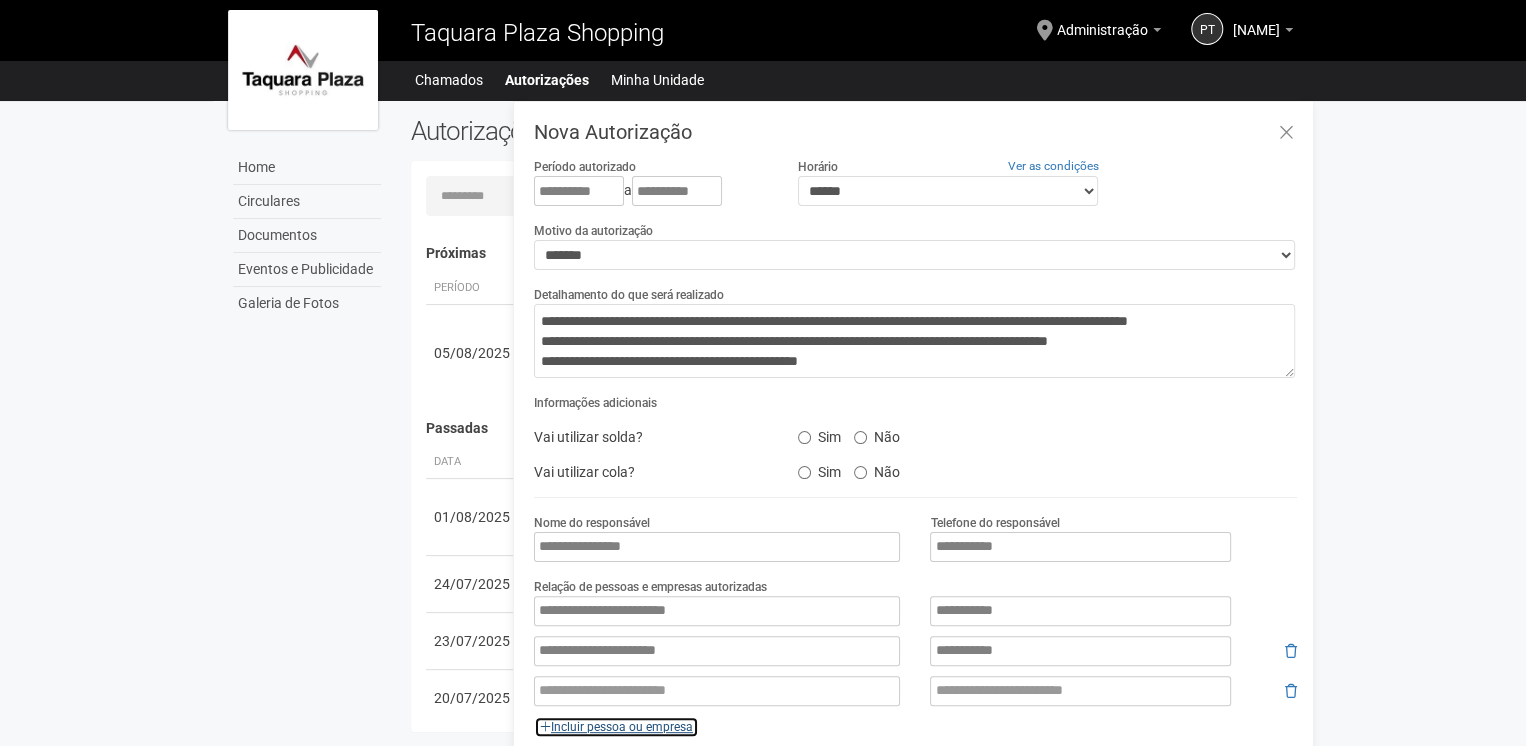 scroll, scrollTop: 100, scrollLeft: 0, axis: vertical 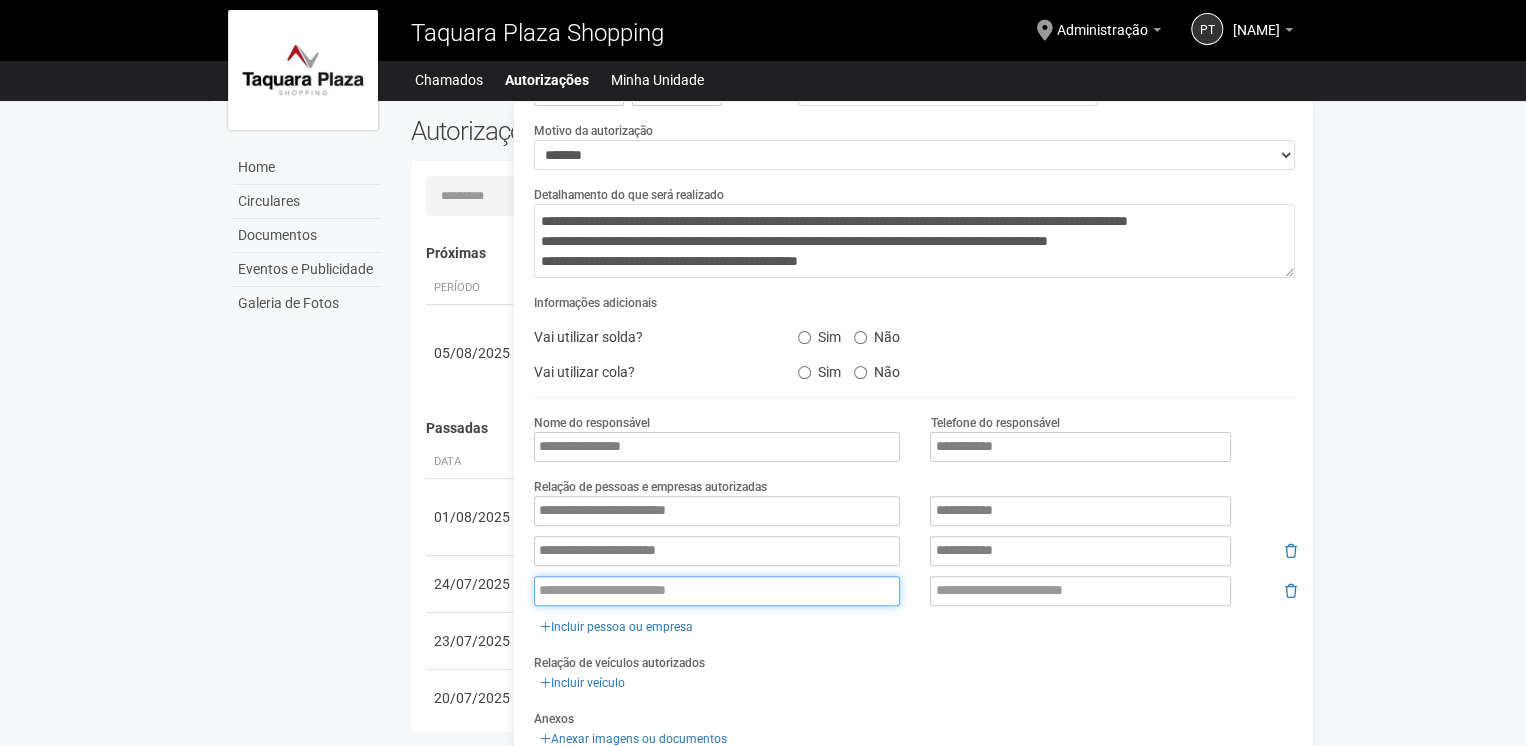 click at bounding box center [717, 591] 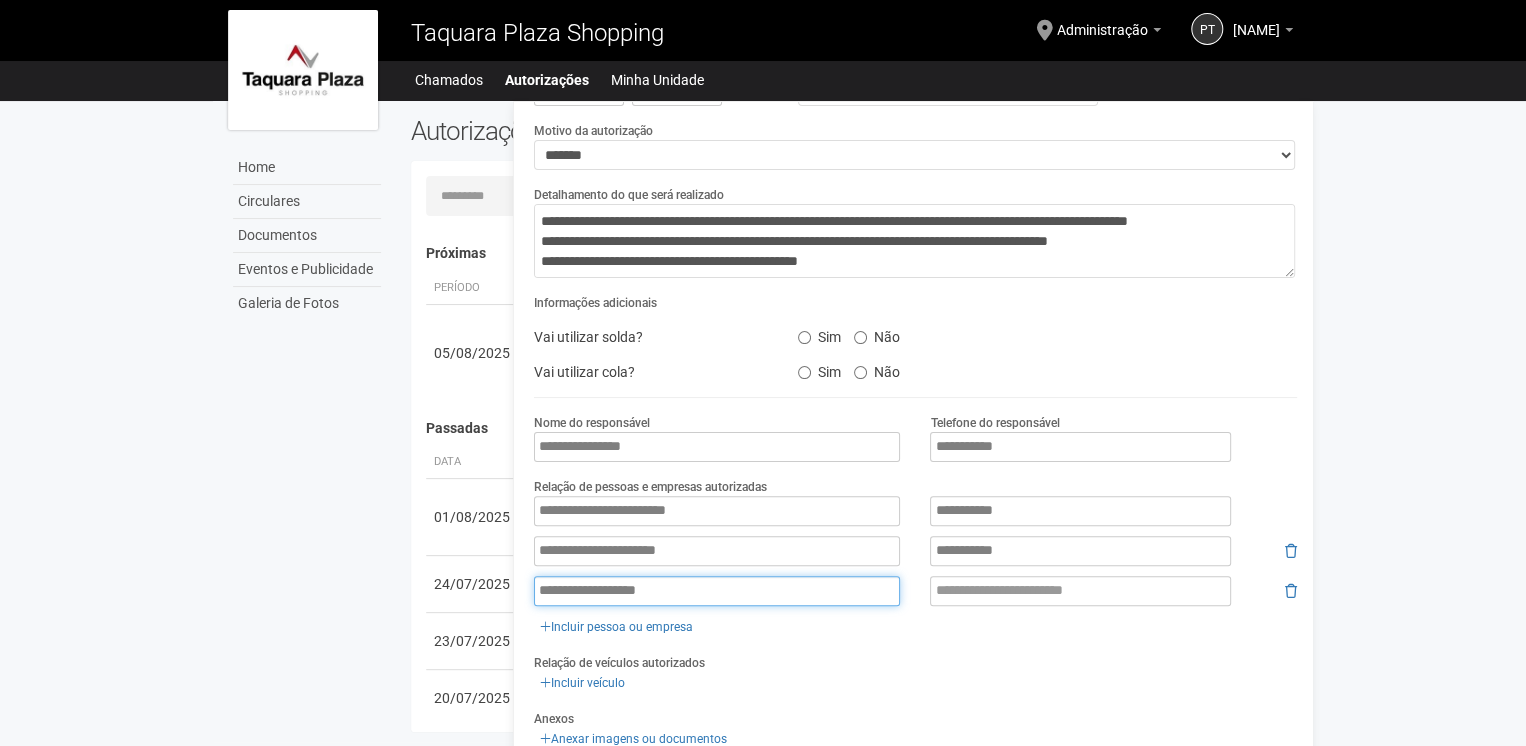 type on "**********" 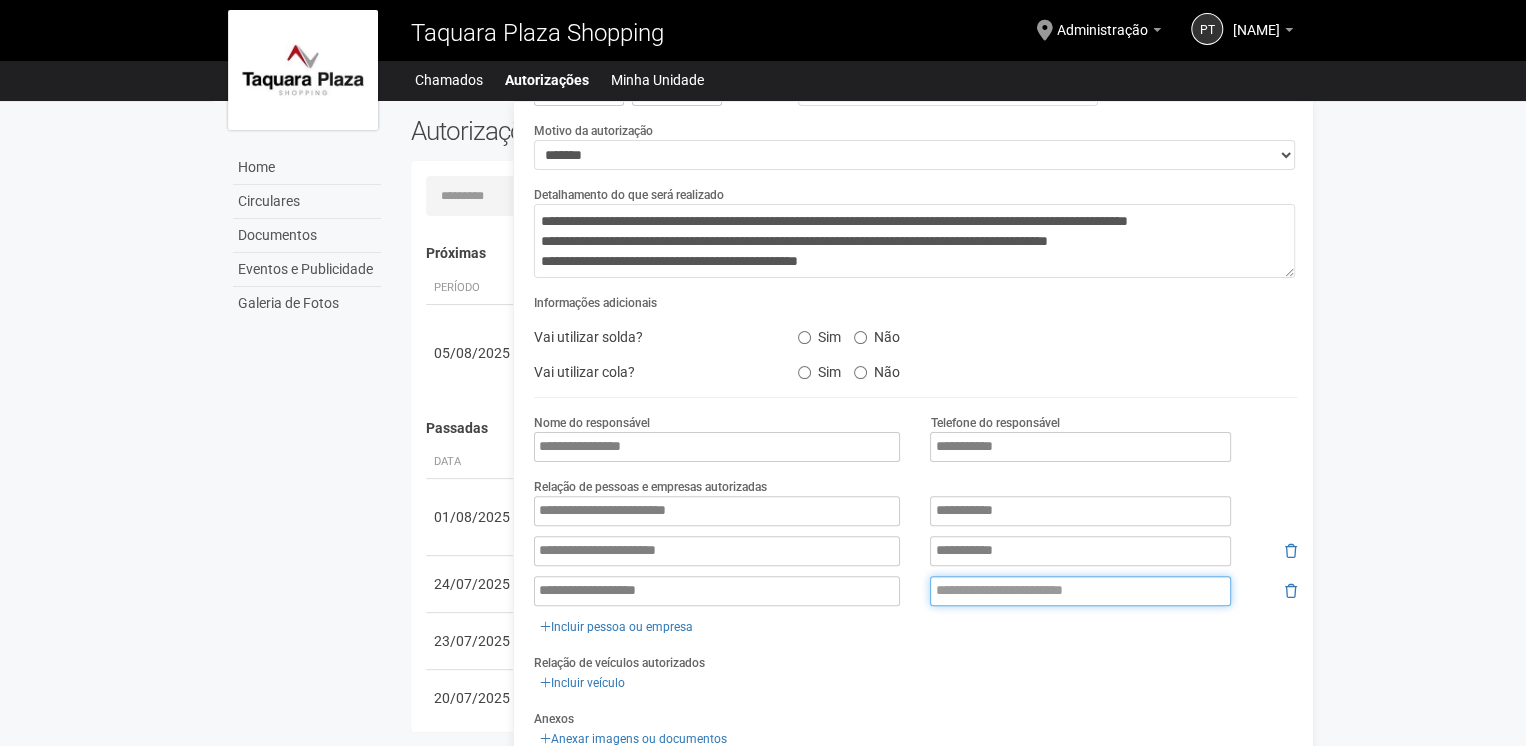 click at bounding box center [1080, 591] 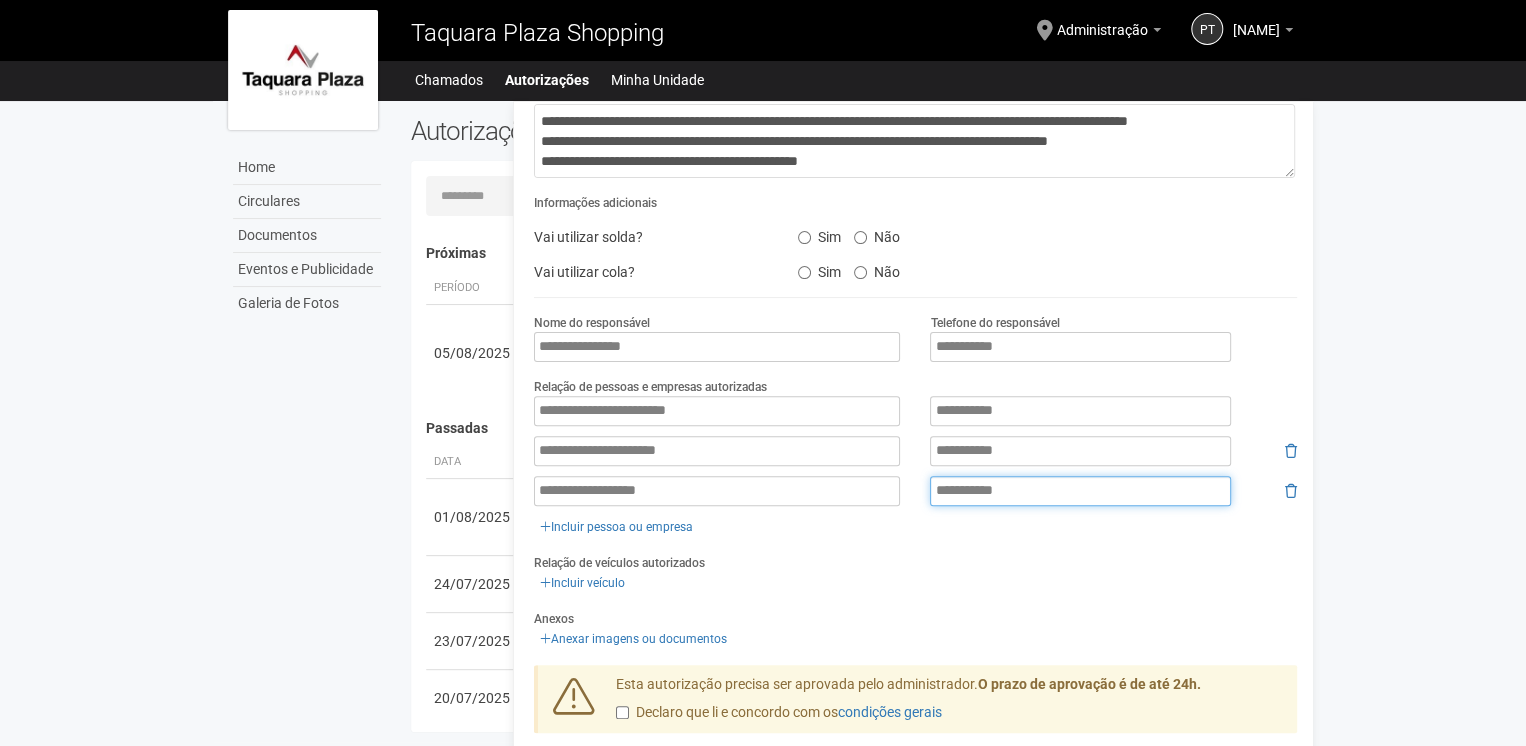 scroll, scrollTop: 239, scrollLeft: 0, axis: vertical 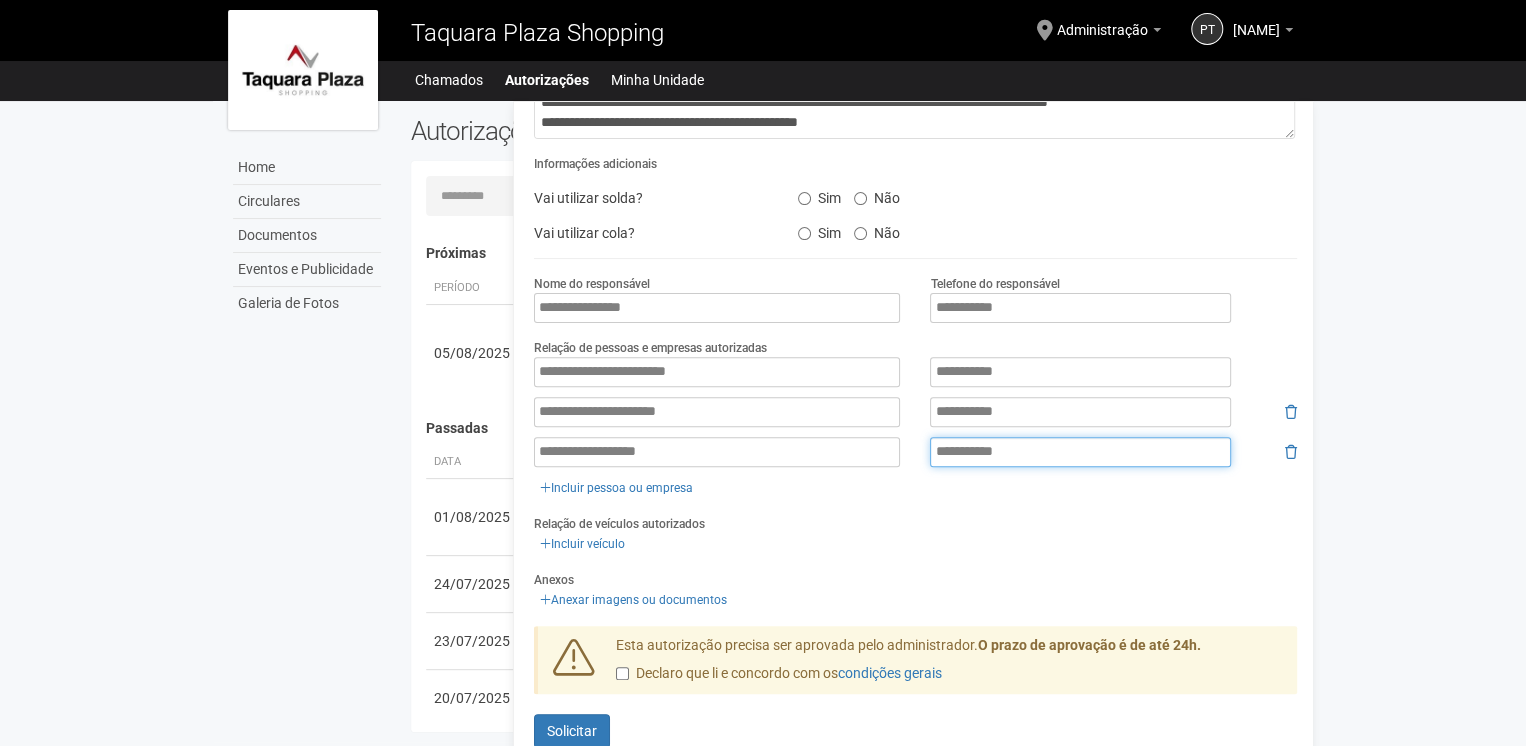 type on "**********" 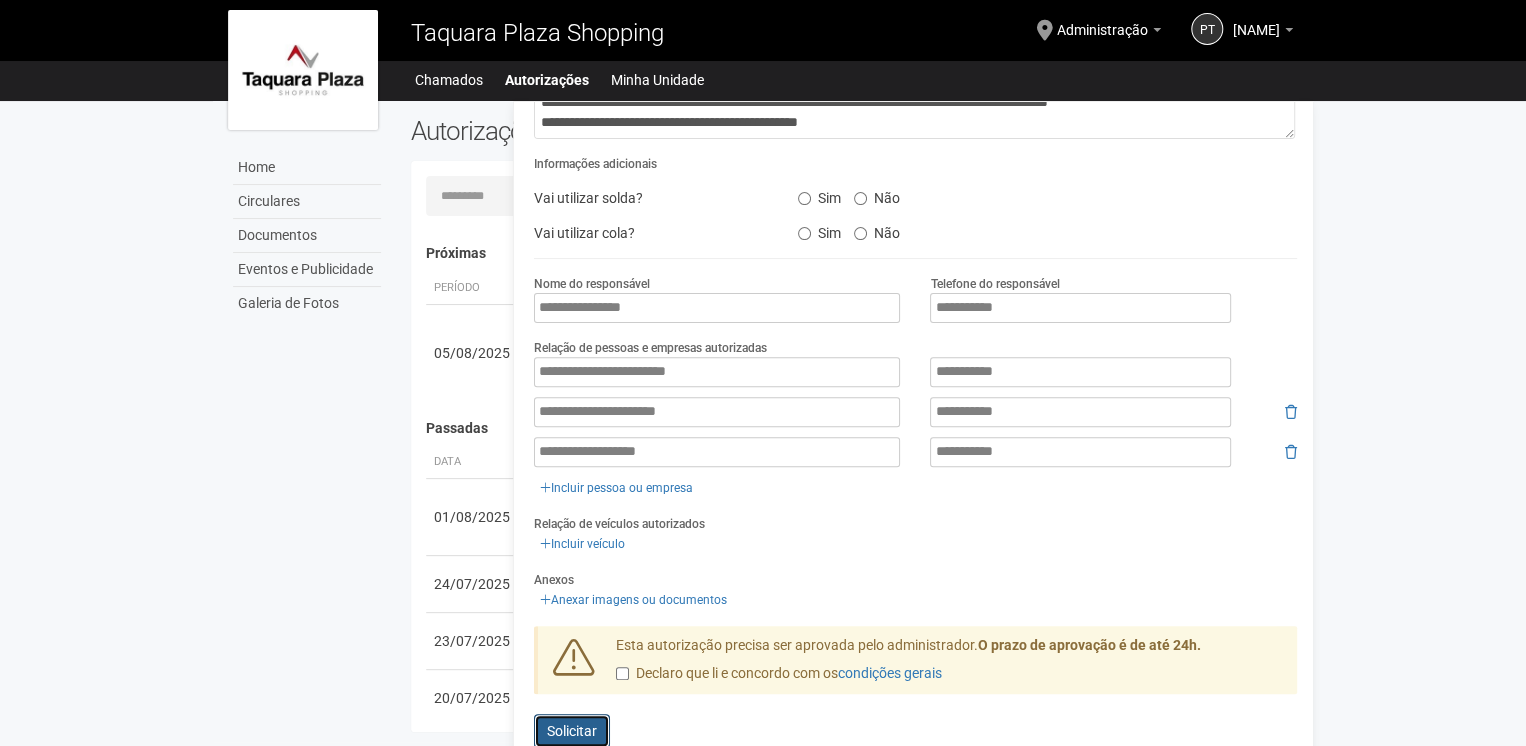 click on "Solicitar" at bounding box center (572, 731) 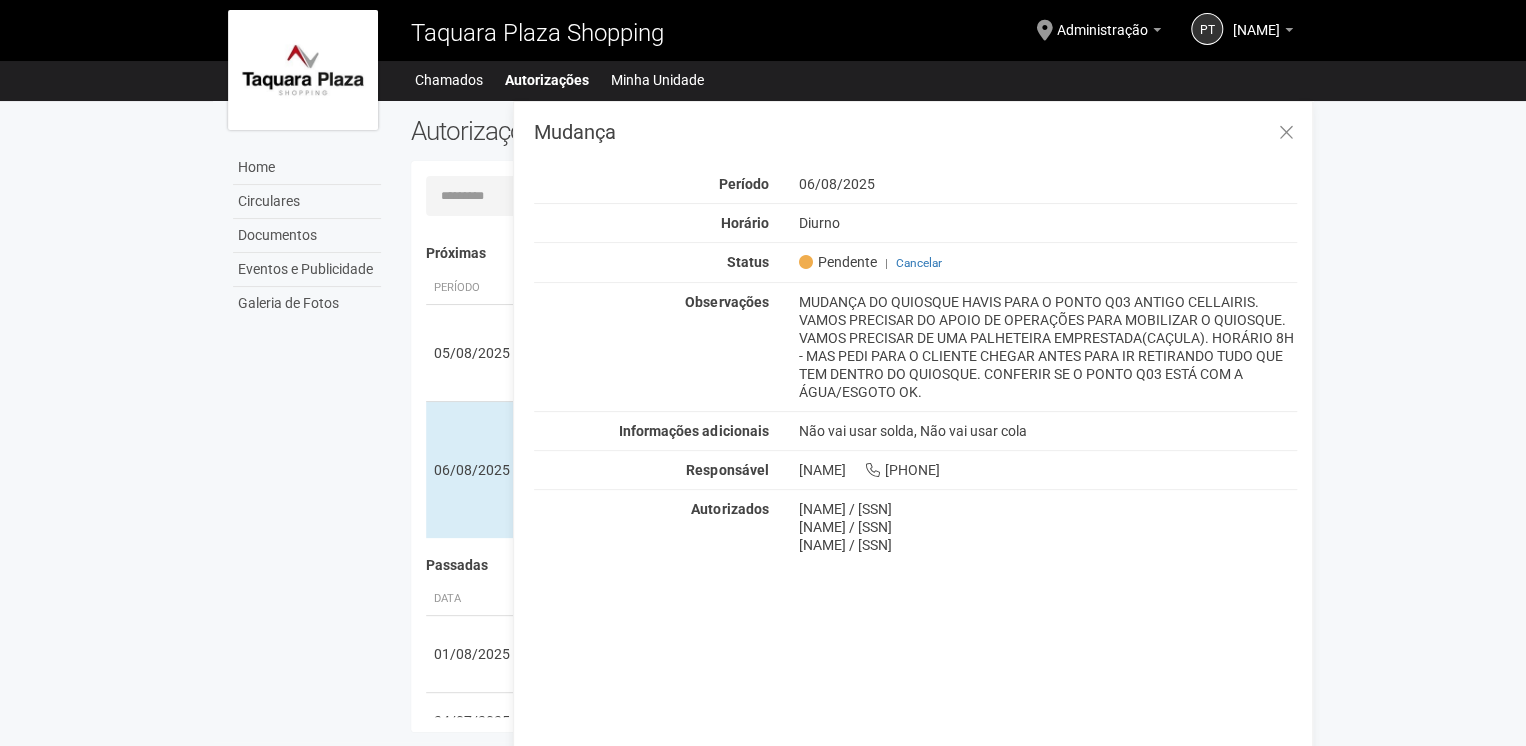 scroll, scrollTop: 0, scrollLeft: 0, axis: both 